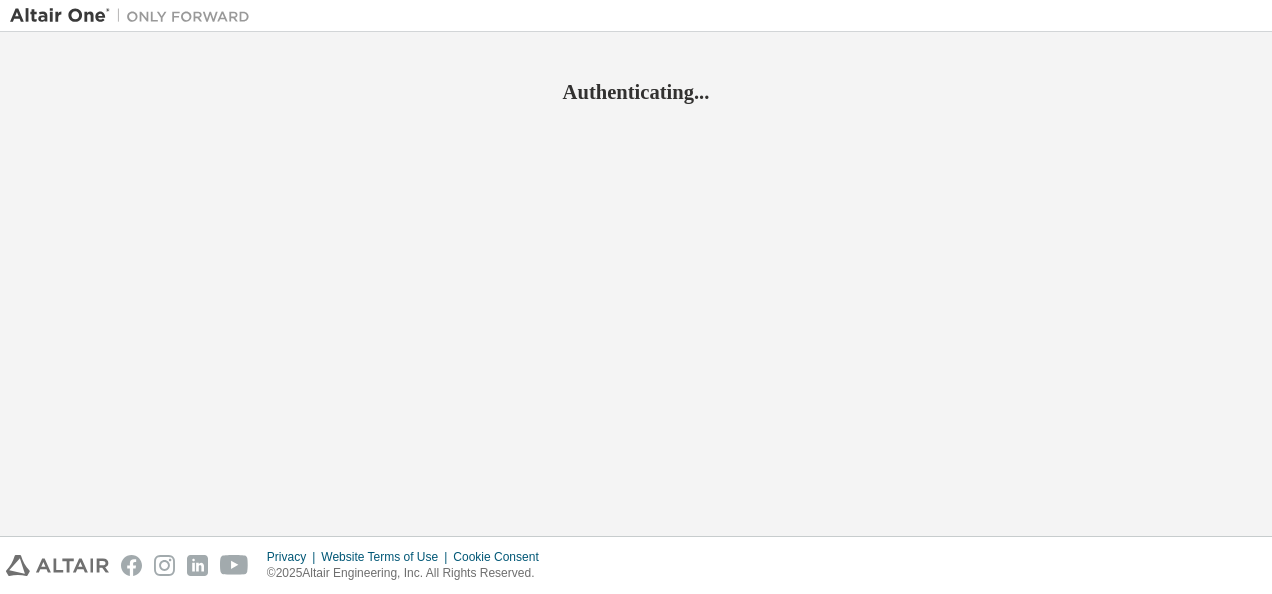 scroll, scrollTop: 0, scrollLeft: 0, axis: both 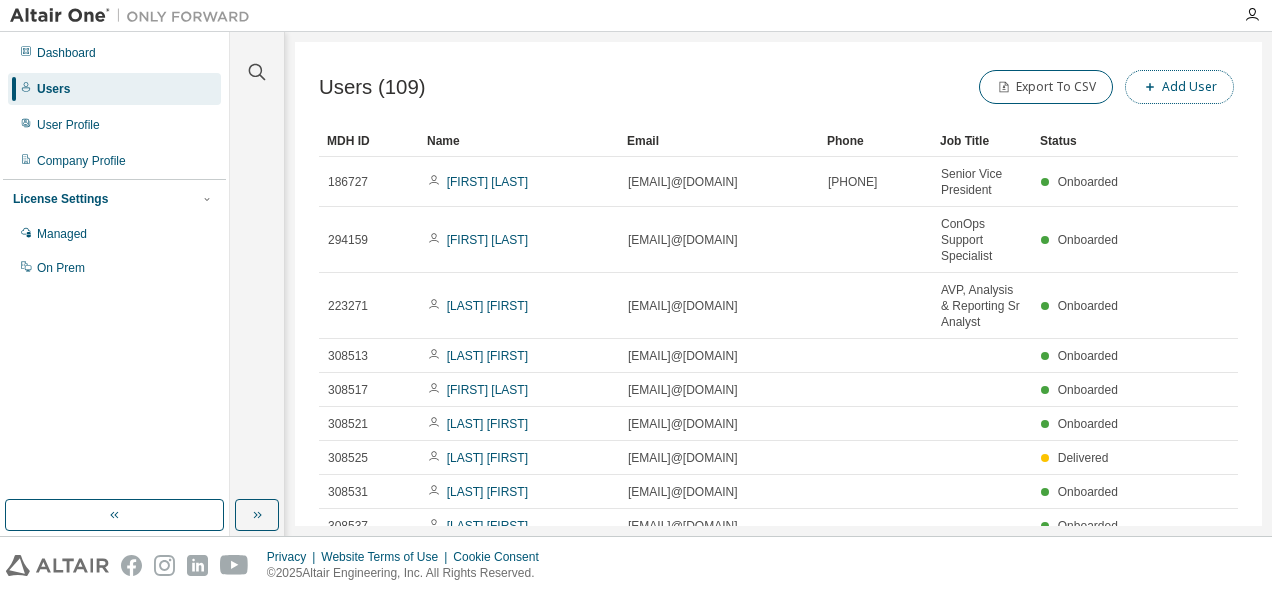 click on "Add User" at bounding box center (1179, 87) 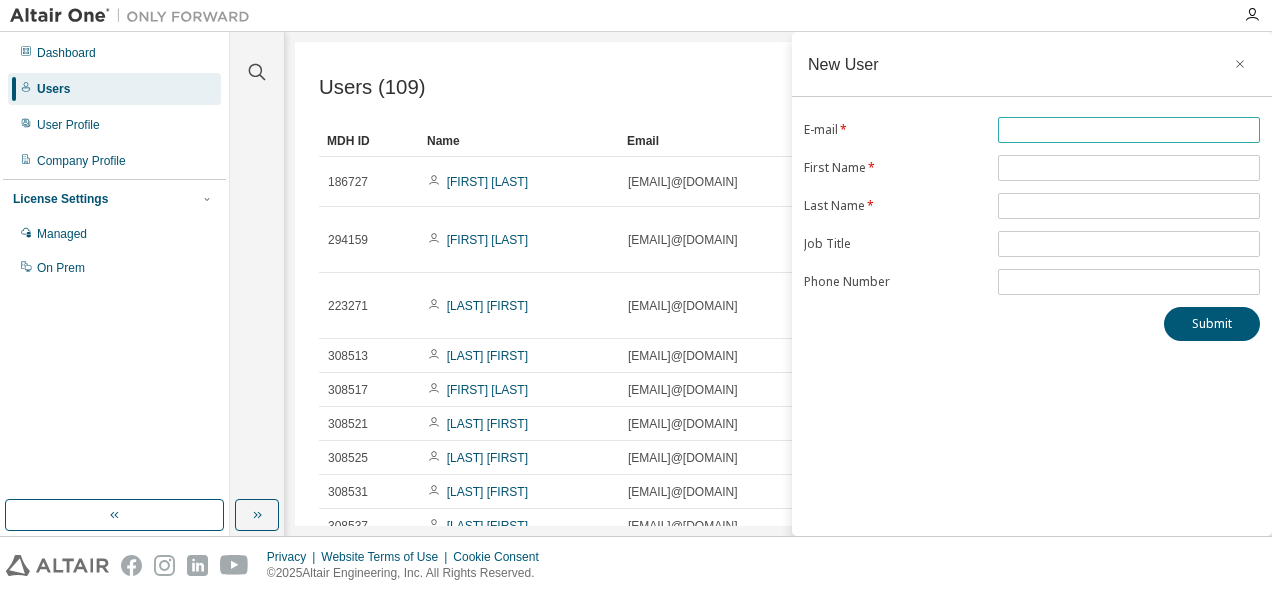 click at bounding box center (1129, 130) 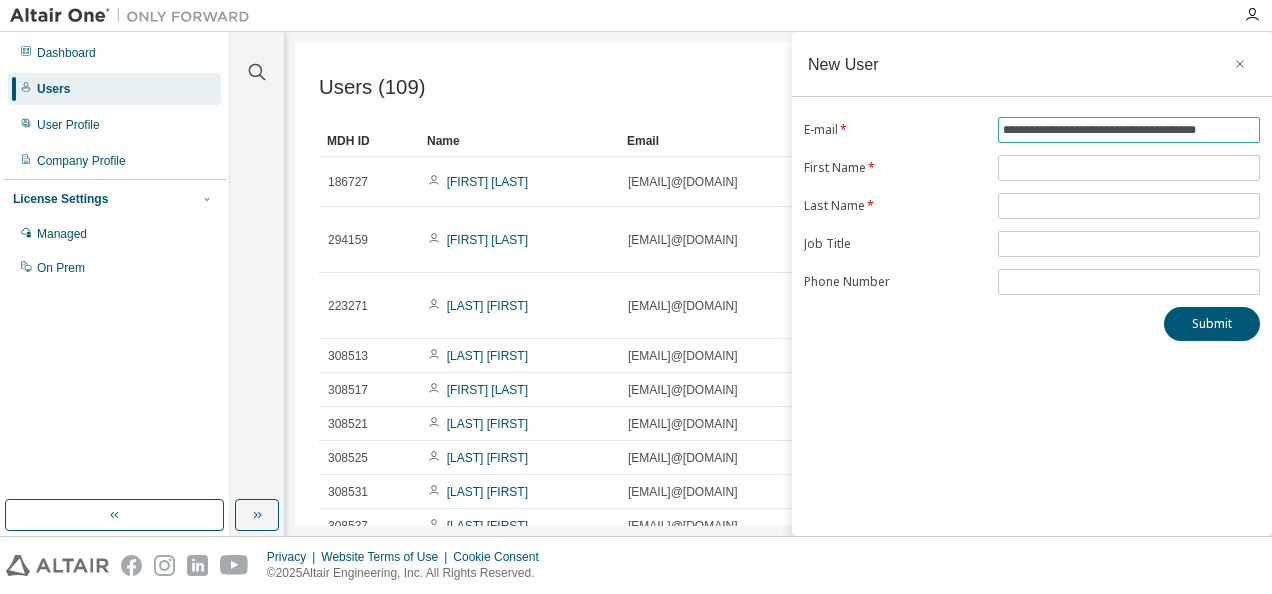 scroll, scrollTop: 0, scrollLeft: 24, axis: horizontal 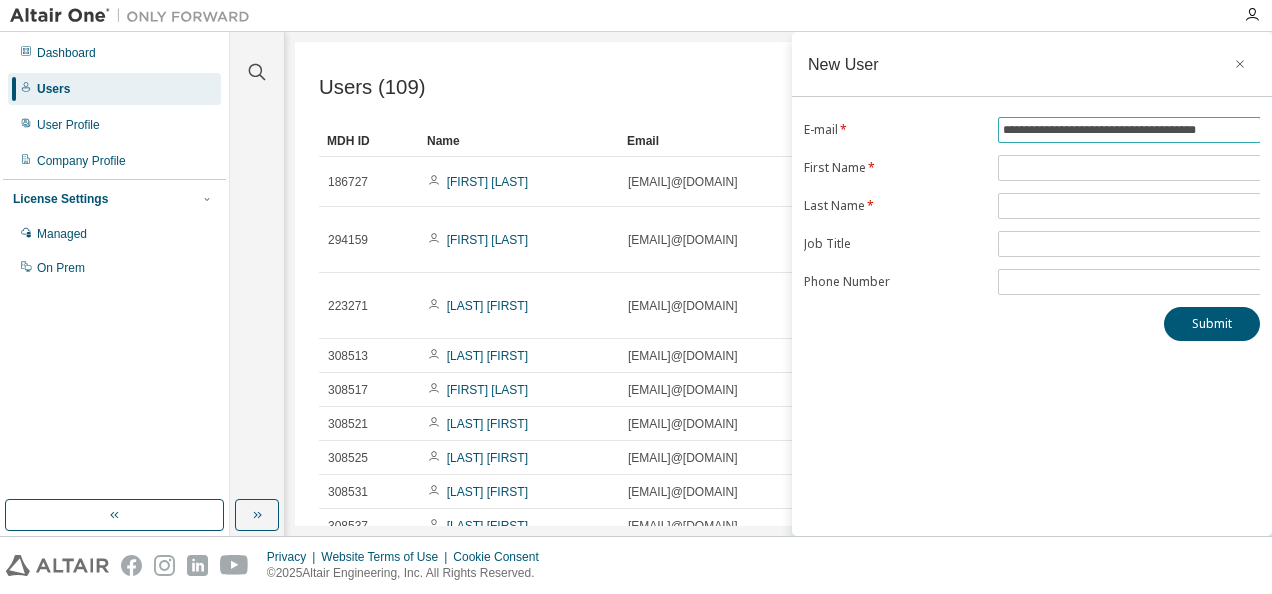 type on "**********" 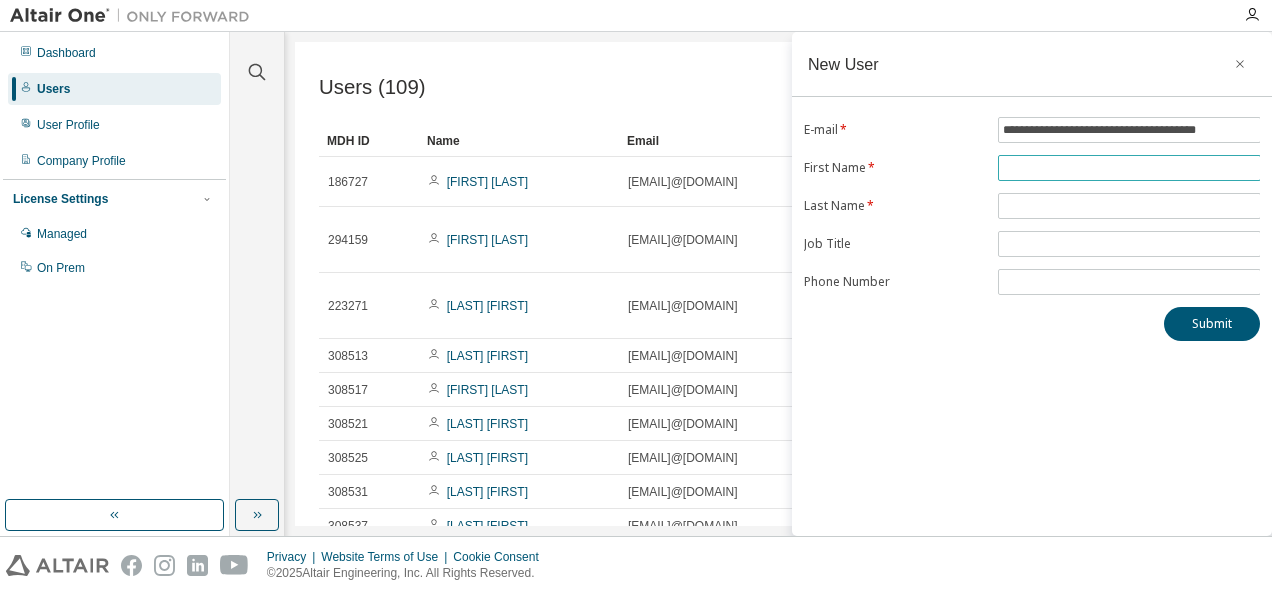 click at bounding box center [1129, 168] 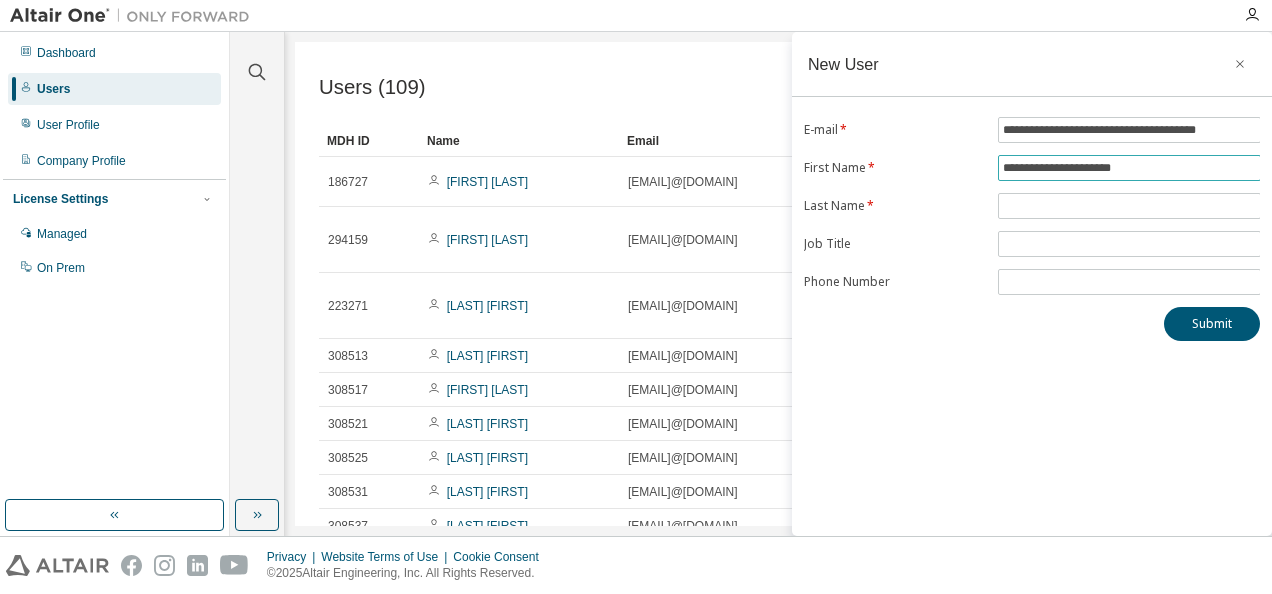 click on "**********" at bounding box center [1129, 168] 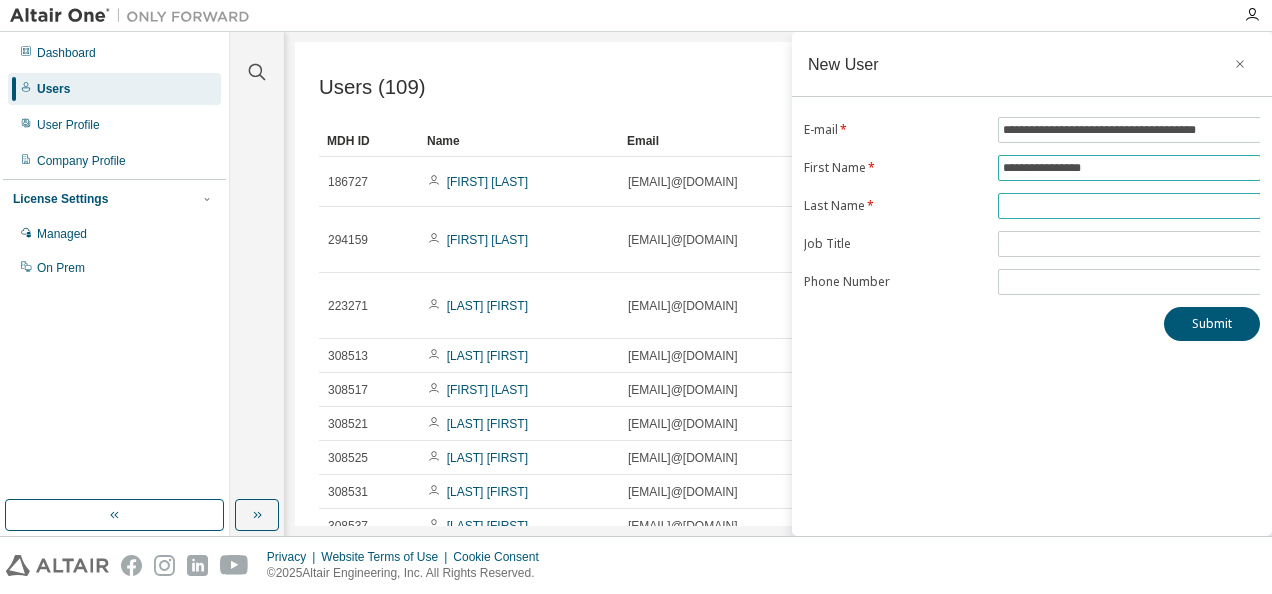type on "**********" 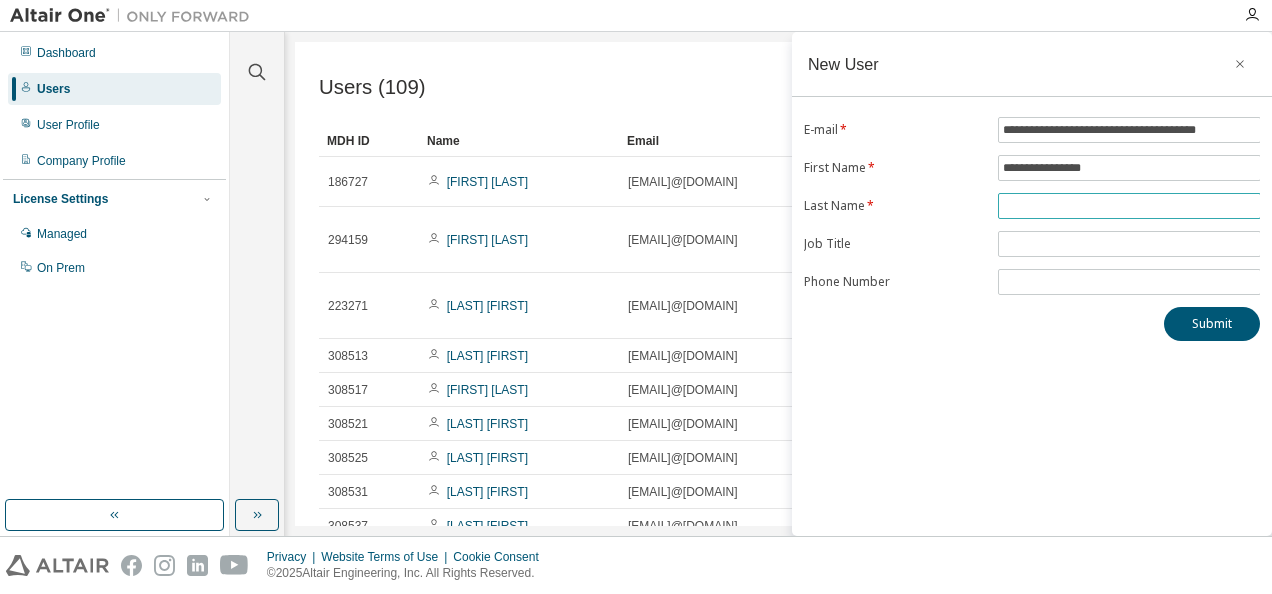 click at bounding box center (1129, 206) 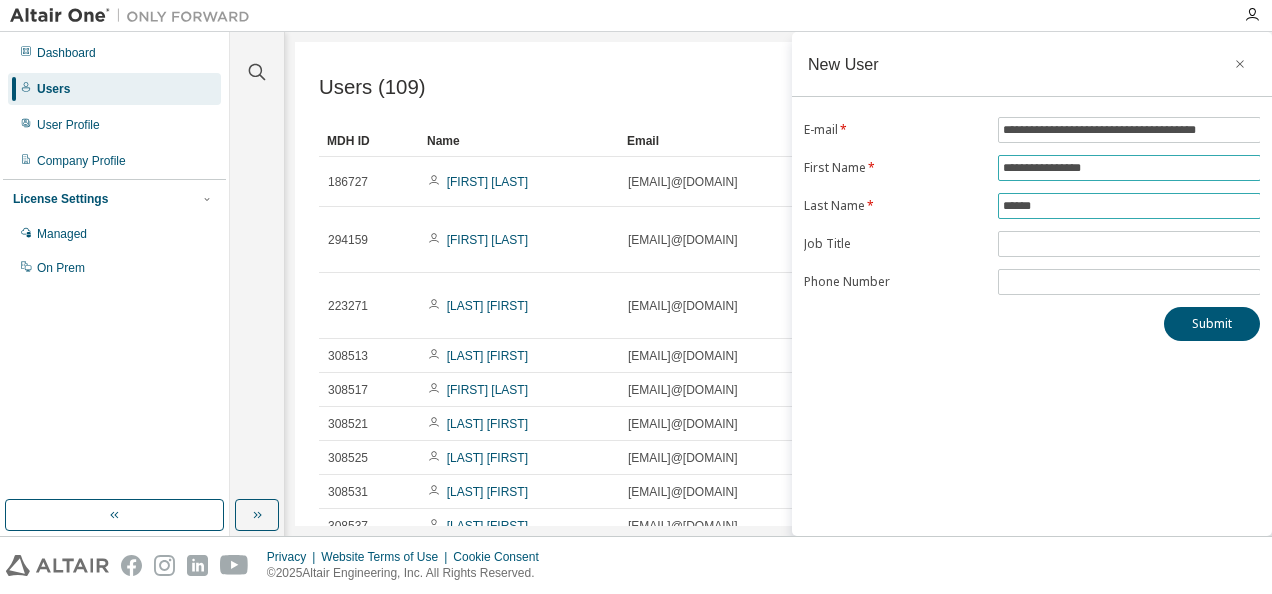 type on "******" 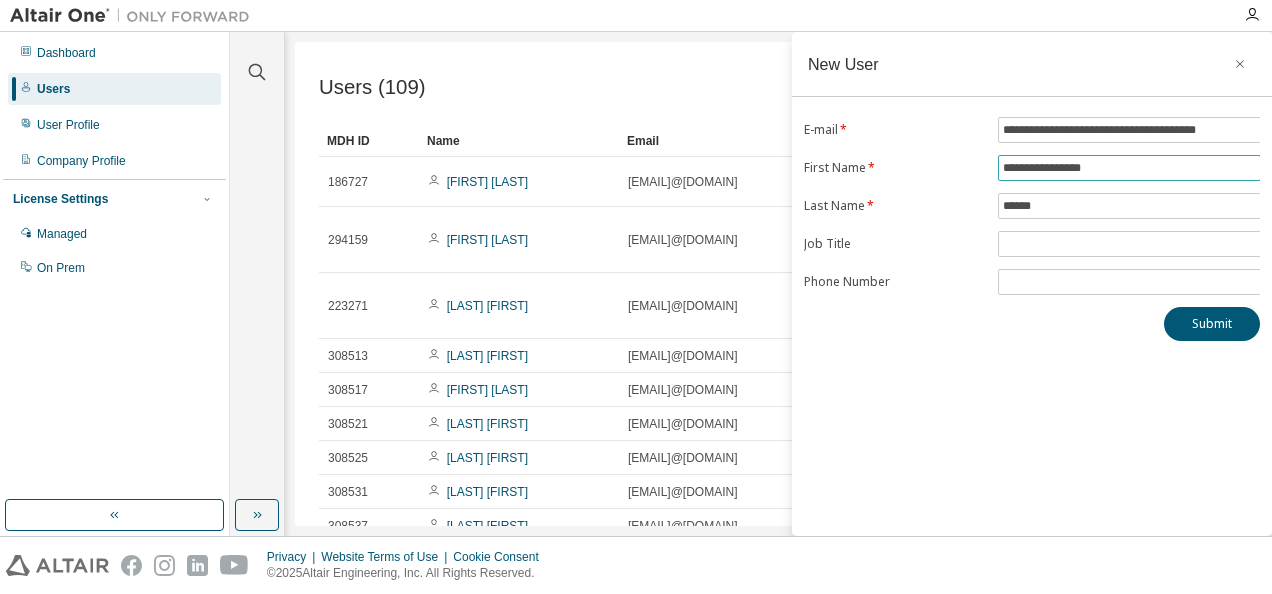 click on "**********" at bounding box center [1129, 168] 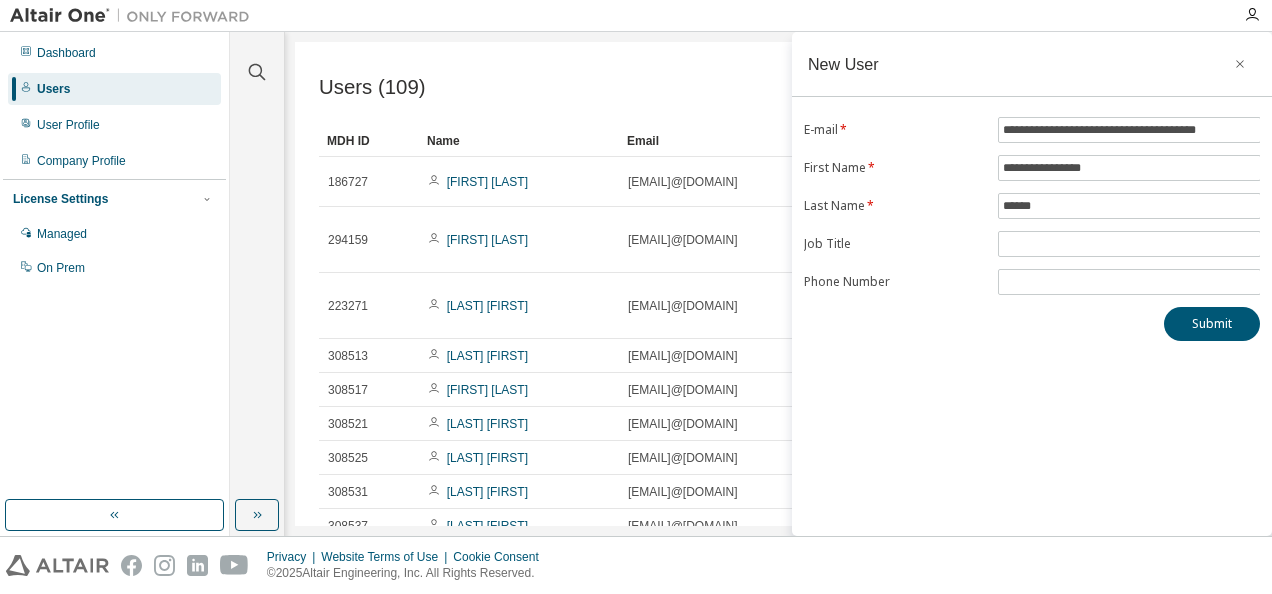 click on "Submit" at bounding box center (1032, 324) 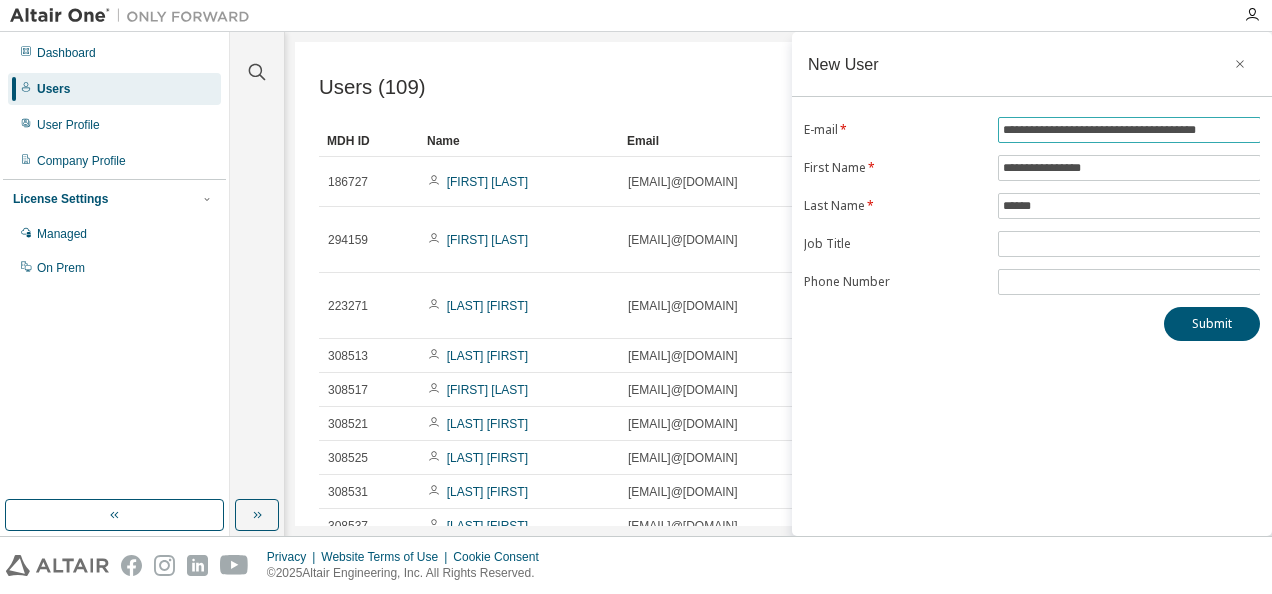 click on "**********" at bounding box center [1129, 130] 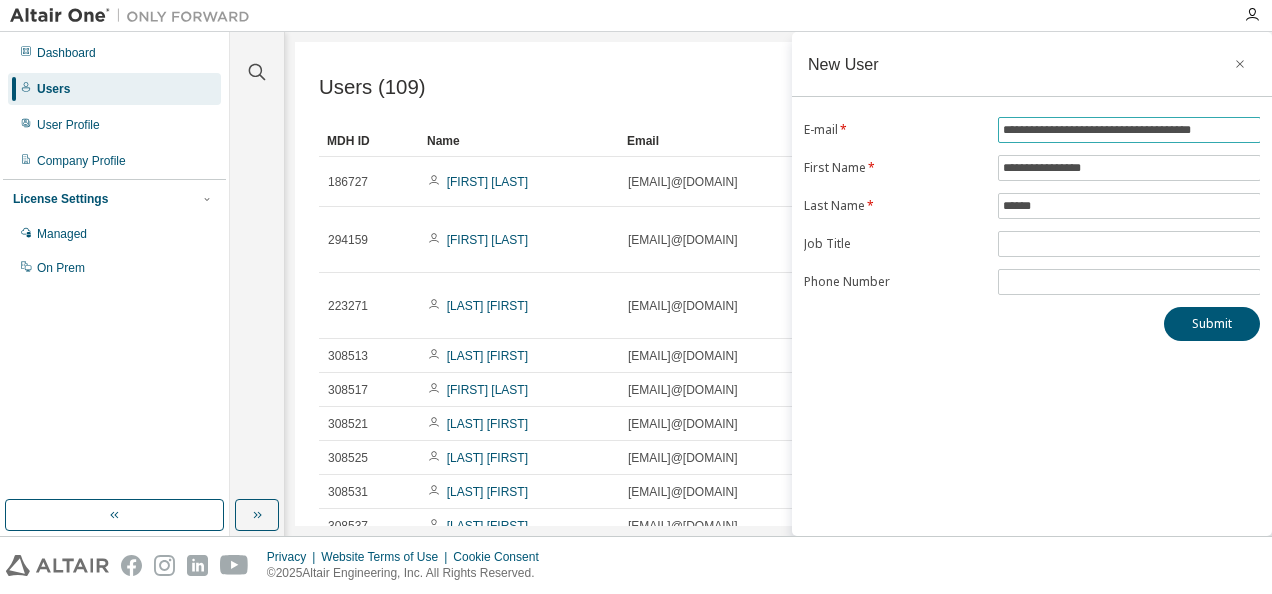 type on "**********" 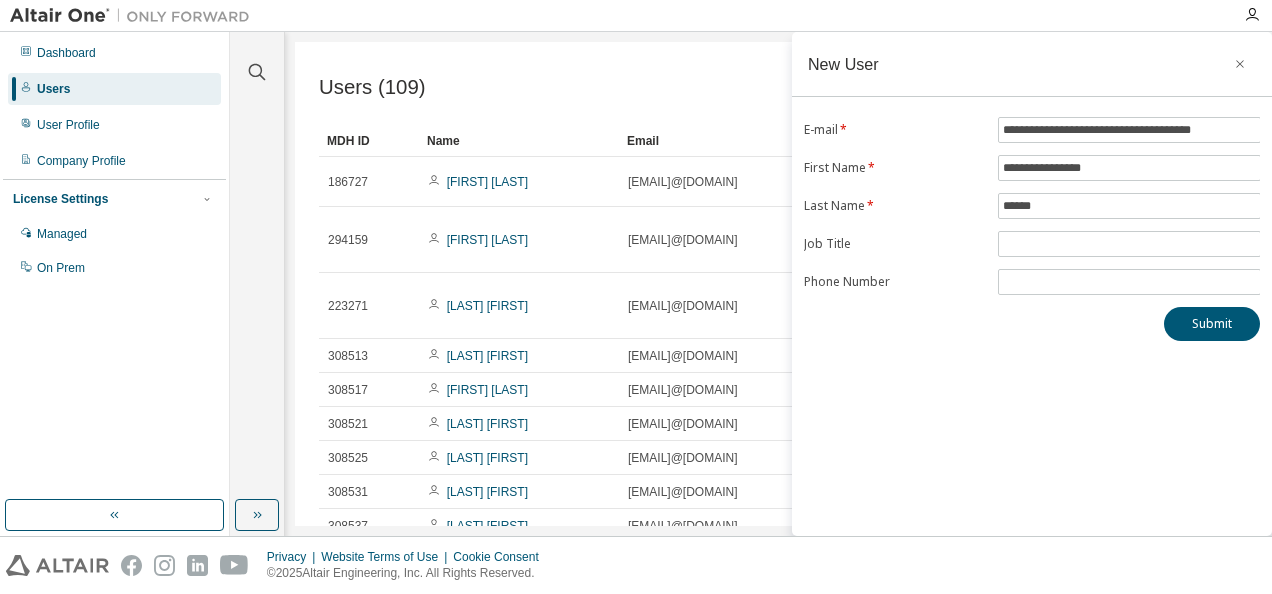 click on "**********" at bounding box center [1032, 284] 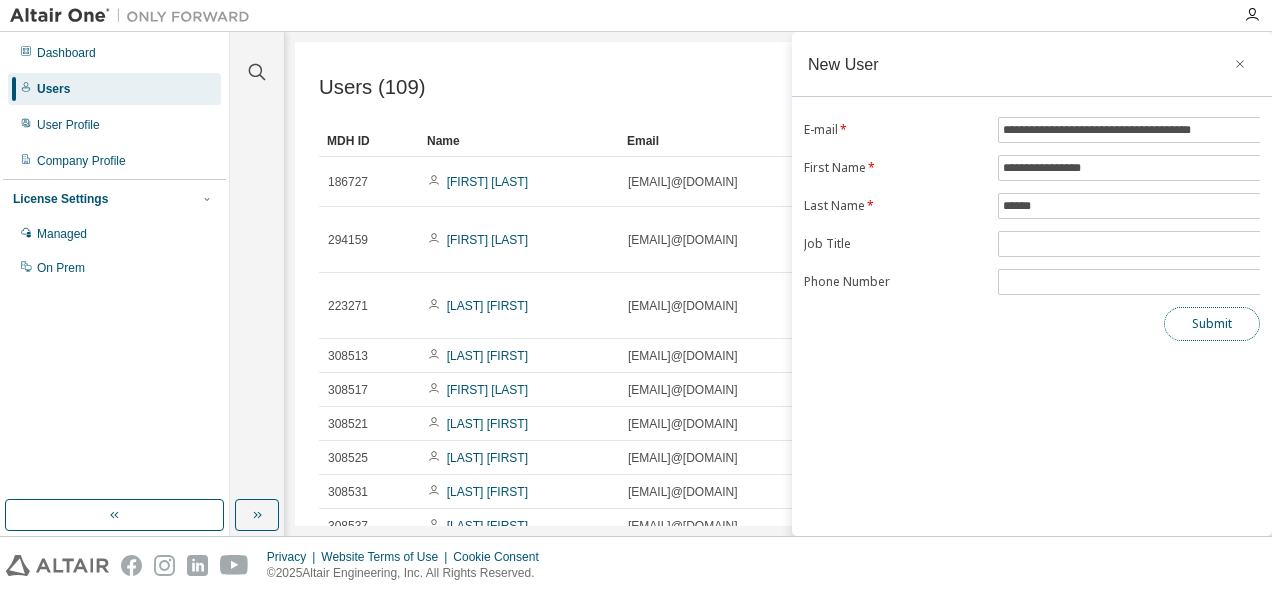 click on "Submit" at bounding box center (1212, 324) 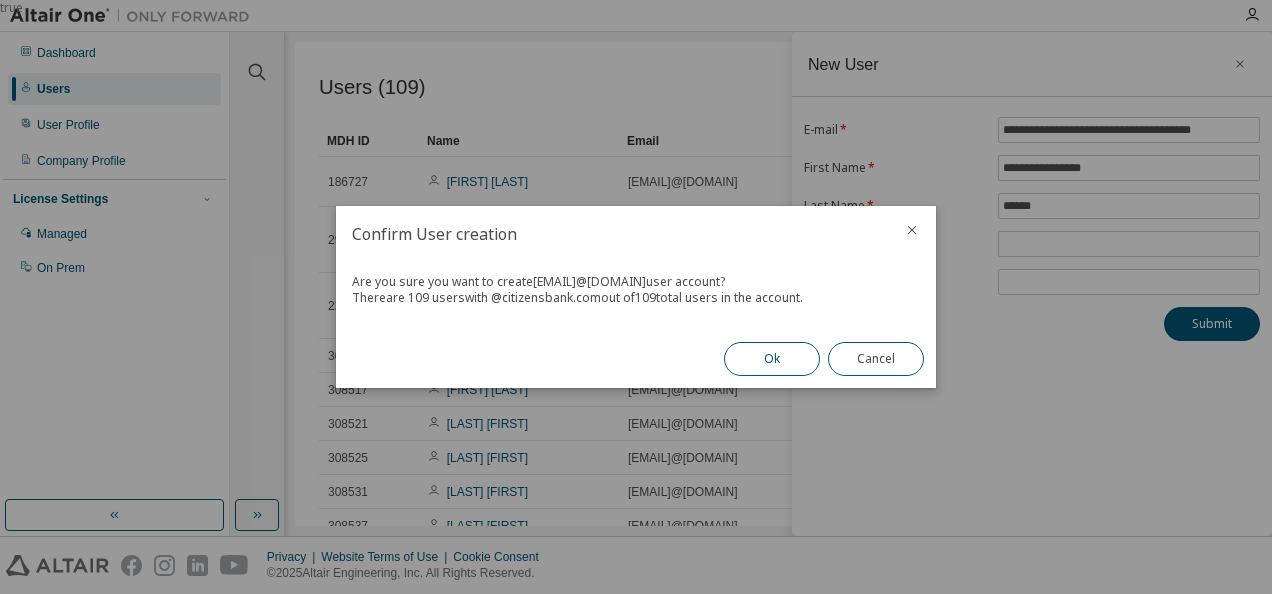 click on "Ok" at bounding box center [772, 359] 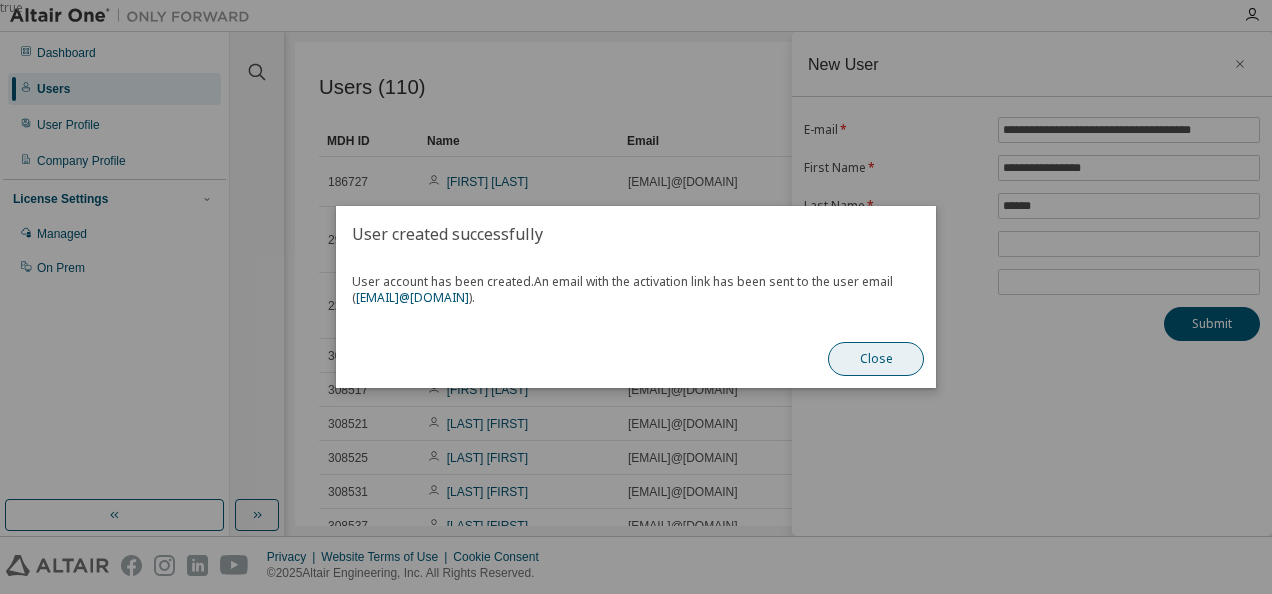 click on "Close" at bounding box center (876, 359) 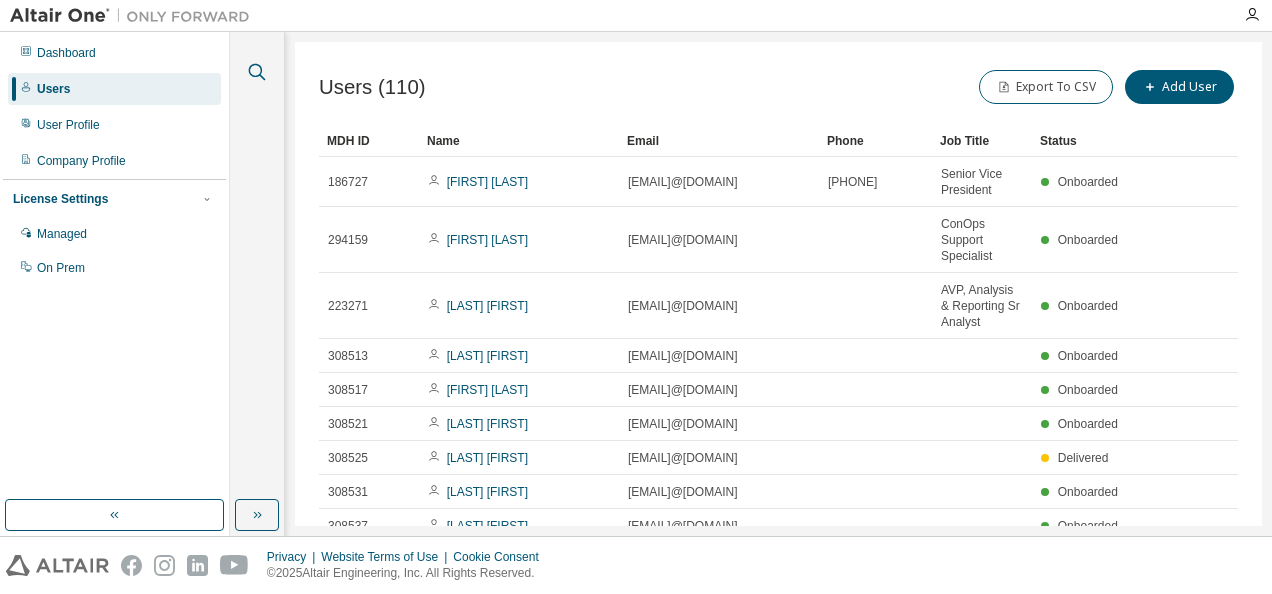 click 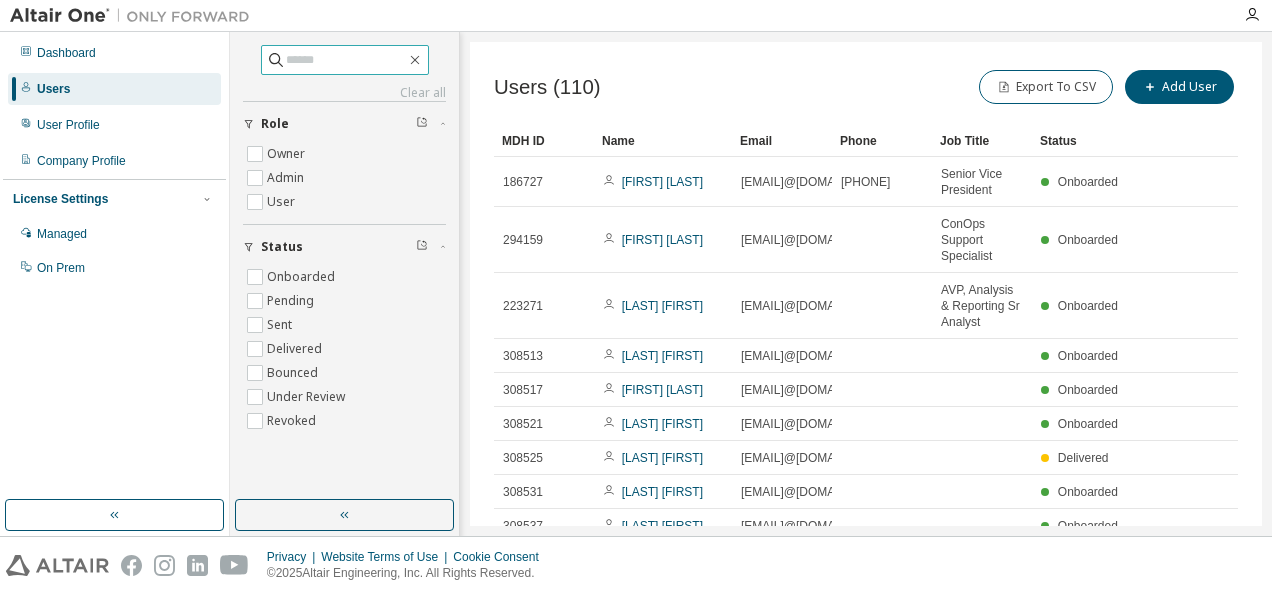 click at bounding box center [346, 60] 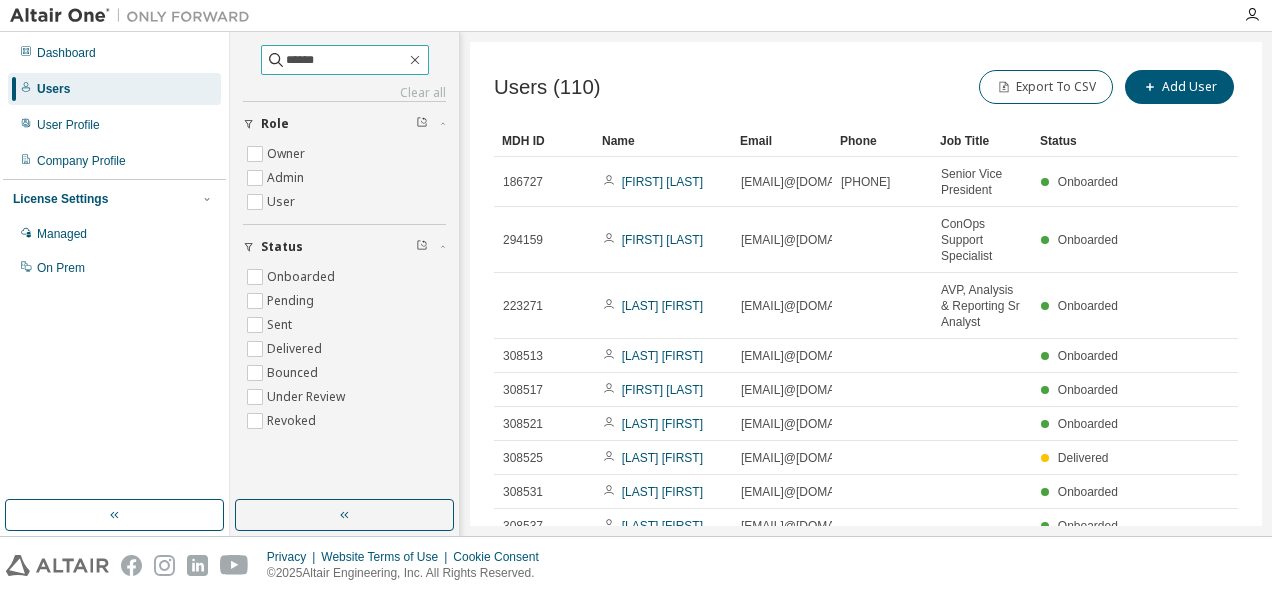 click on "******" at bounding box center [346, 60] 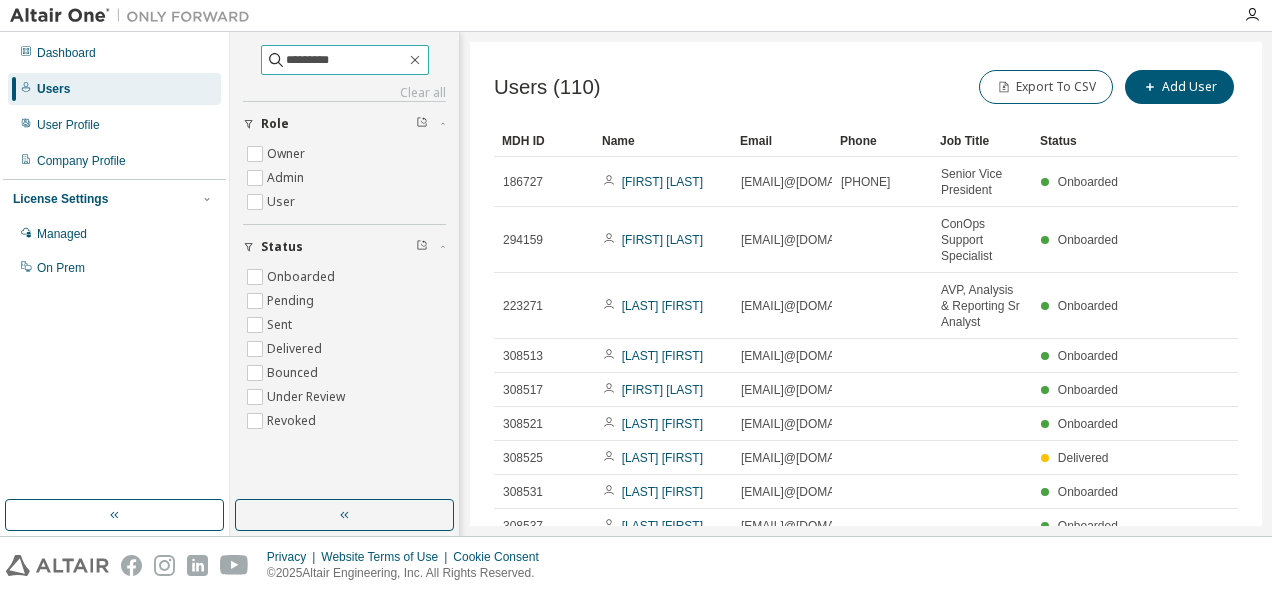 type on "*********" 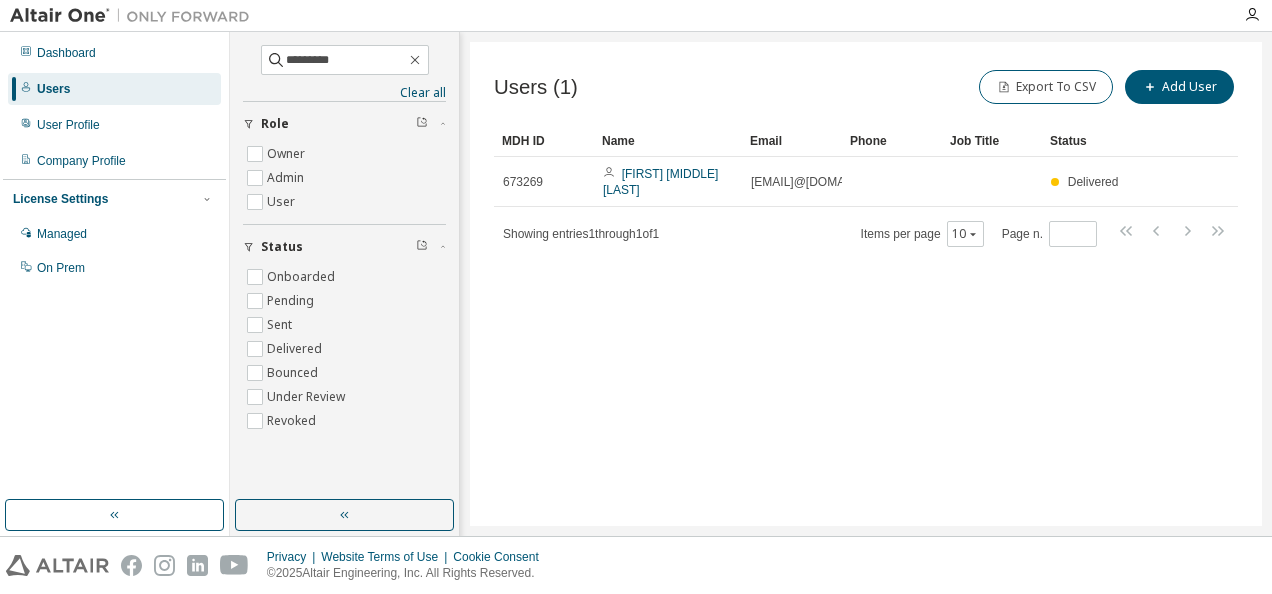 click on "Users (1) Export To CSV Add User Clear Load Save Save As Field Operator Value Select filter Select operand Add criteria Search MDH ID Name Email Phone Job Title Status 673269    Chaitanya Mohan  Sharma ChaitanyaMohan.Sharma@citizensbank.com Delivered Showing entries  1  through  1  of  1 Items per page 10 Page n. *" at bounding box center [866, 284] 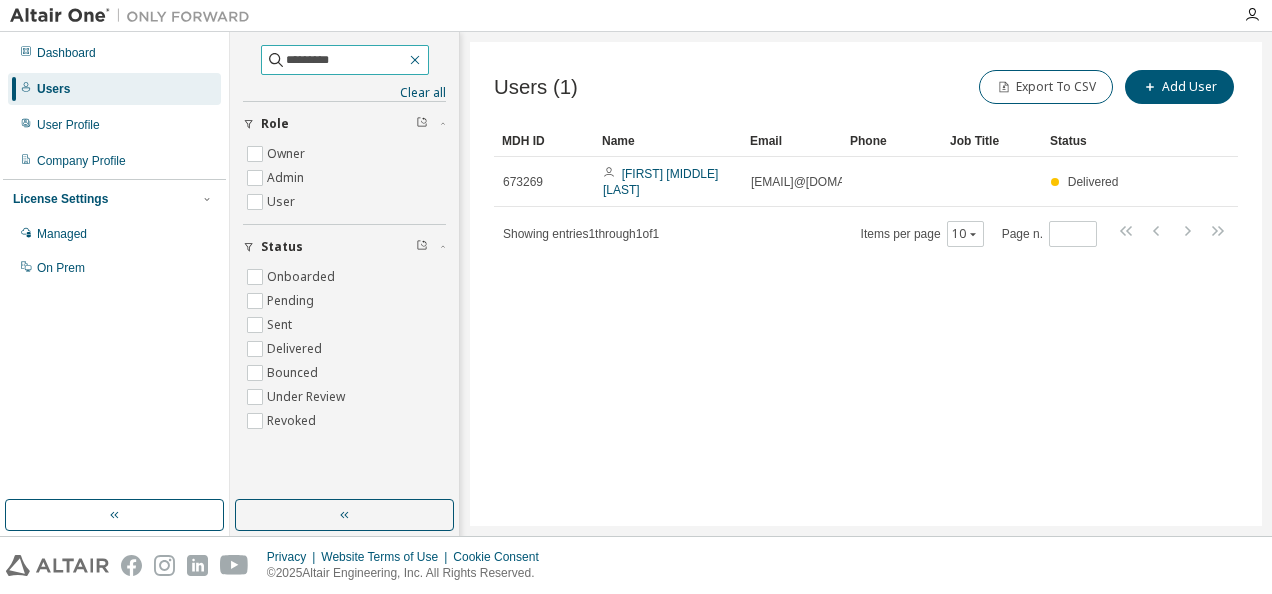 click 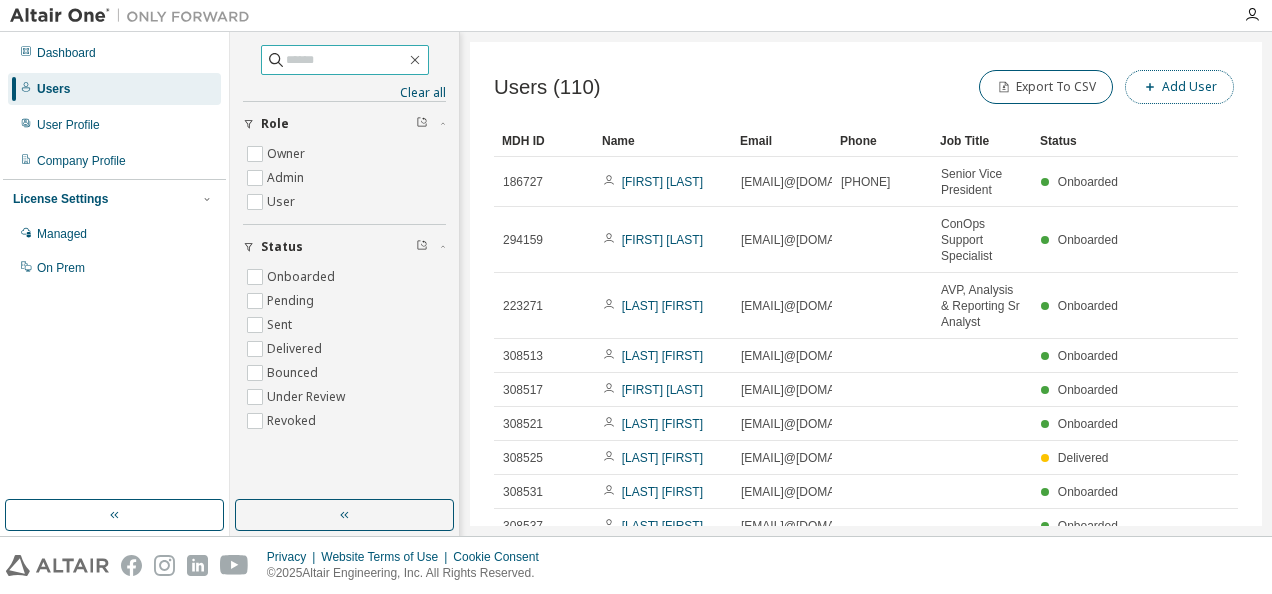 click on "Add User" at bounding box center [1179, 87] 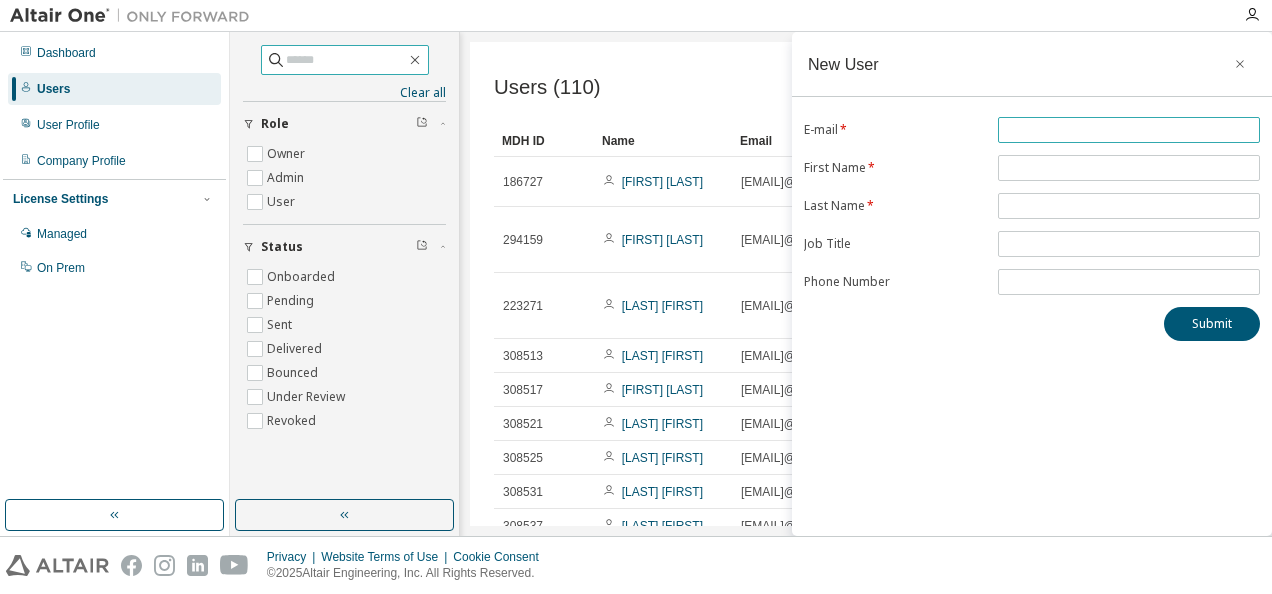 click at bounding box center [1129, 130] 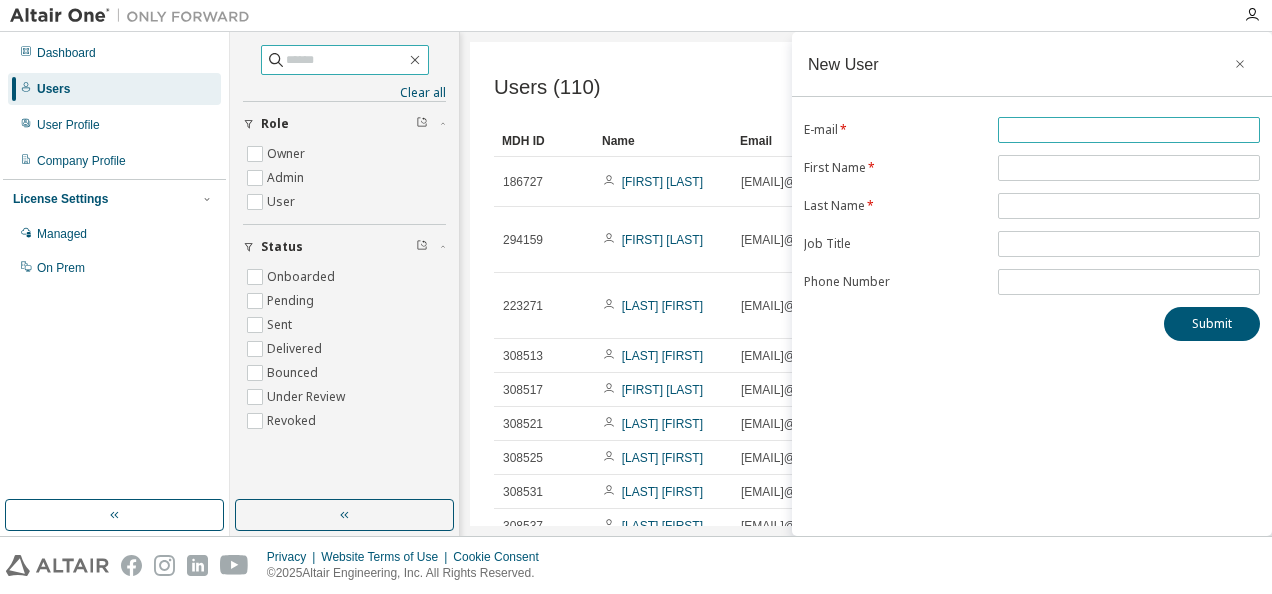 paste on "**********" 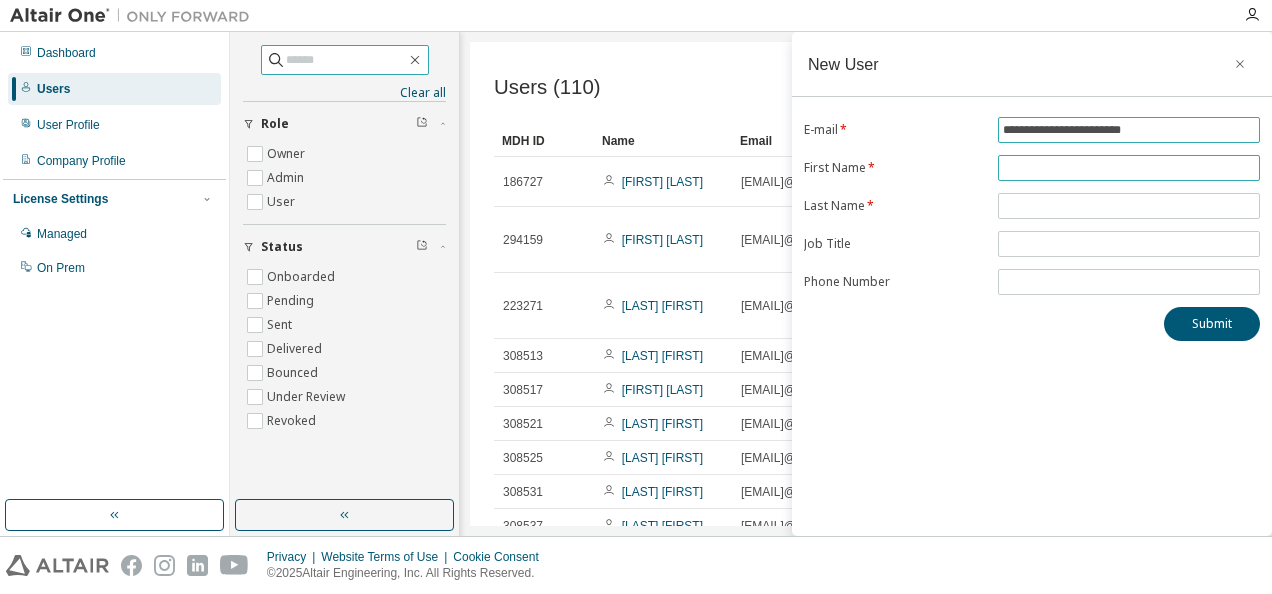 type on "**********" 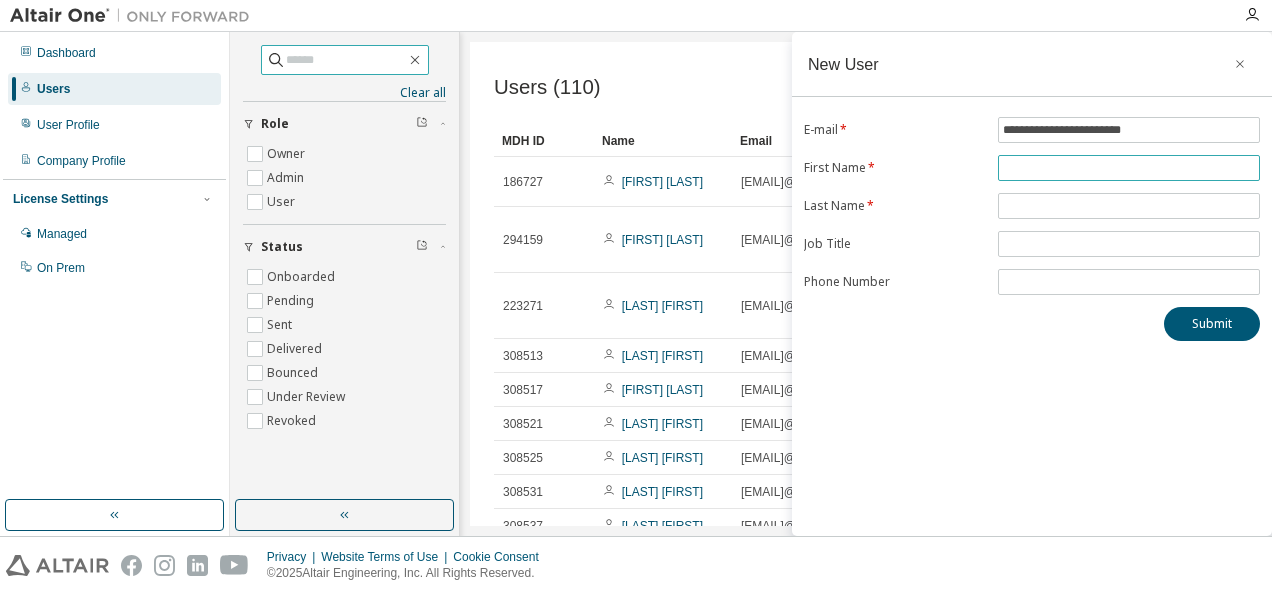 click at bounding box center [1129, 168] 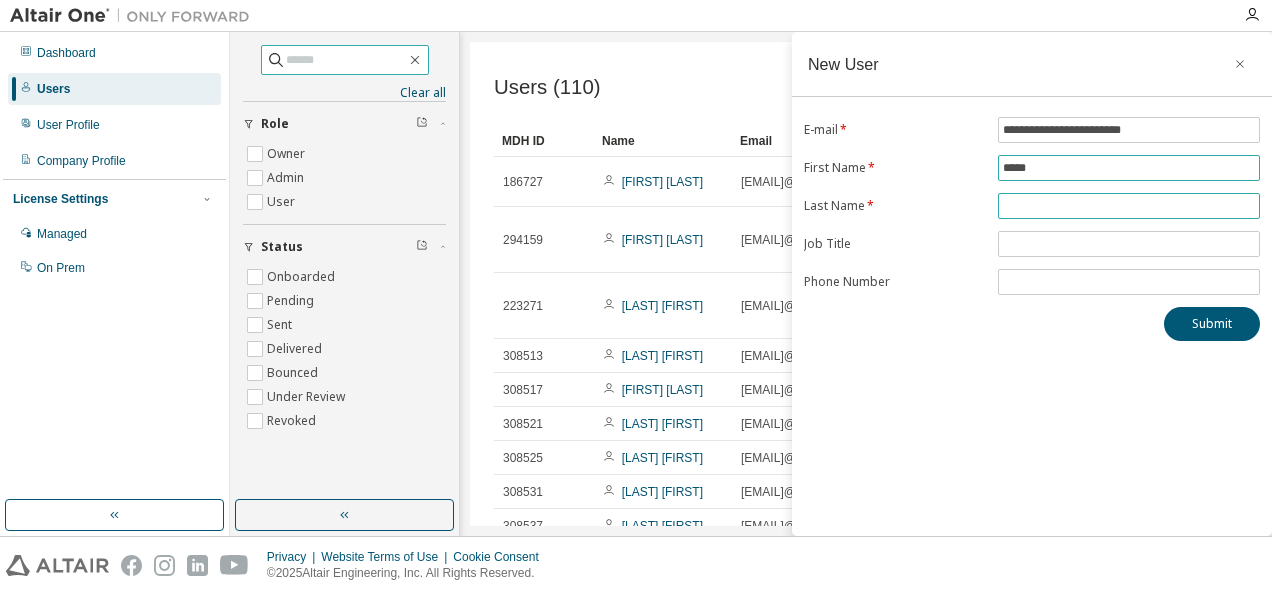 type on "*****" 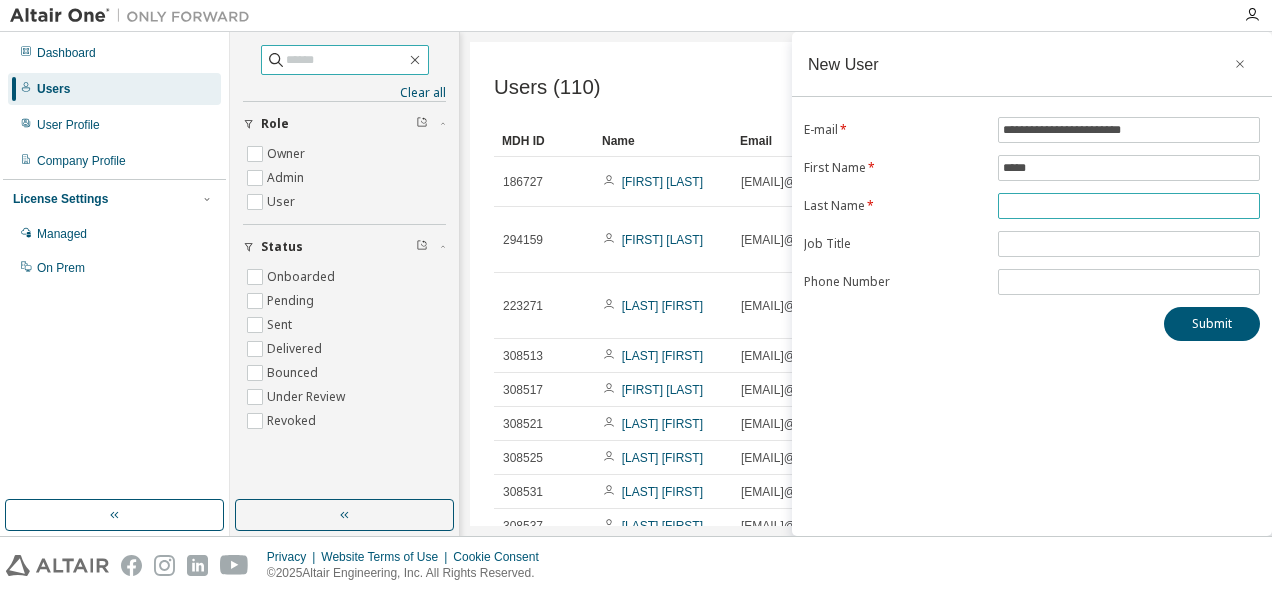 click at bounding box center (1129, 206) 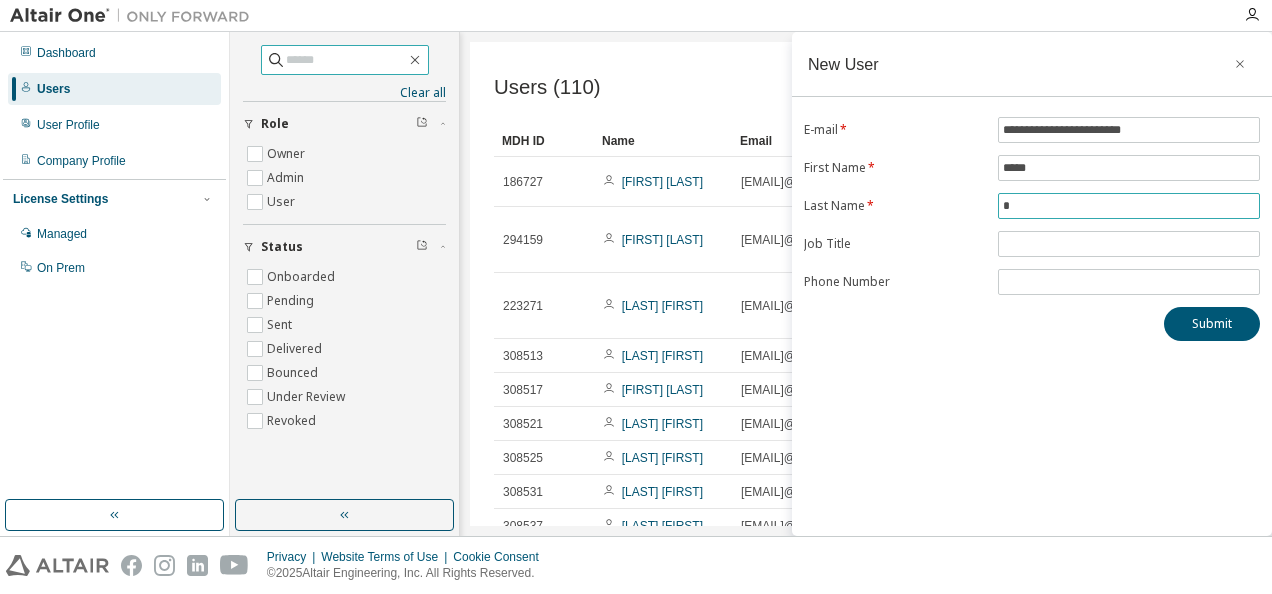 type on "*" 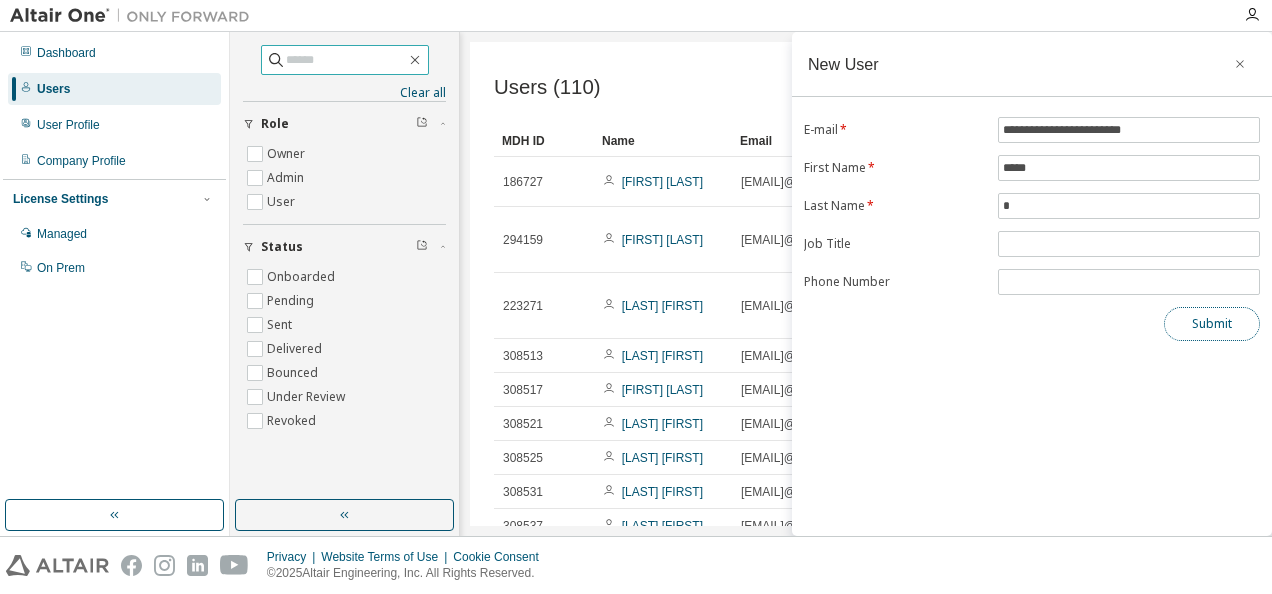 click on "Submit" at bounding box center [1212, 324] 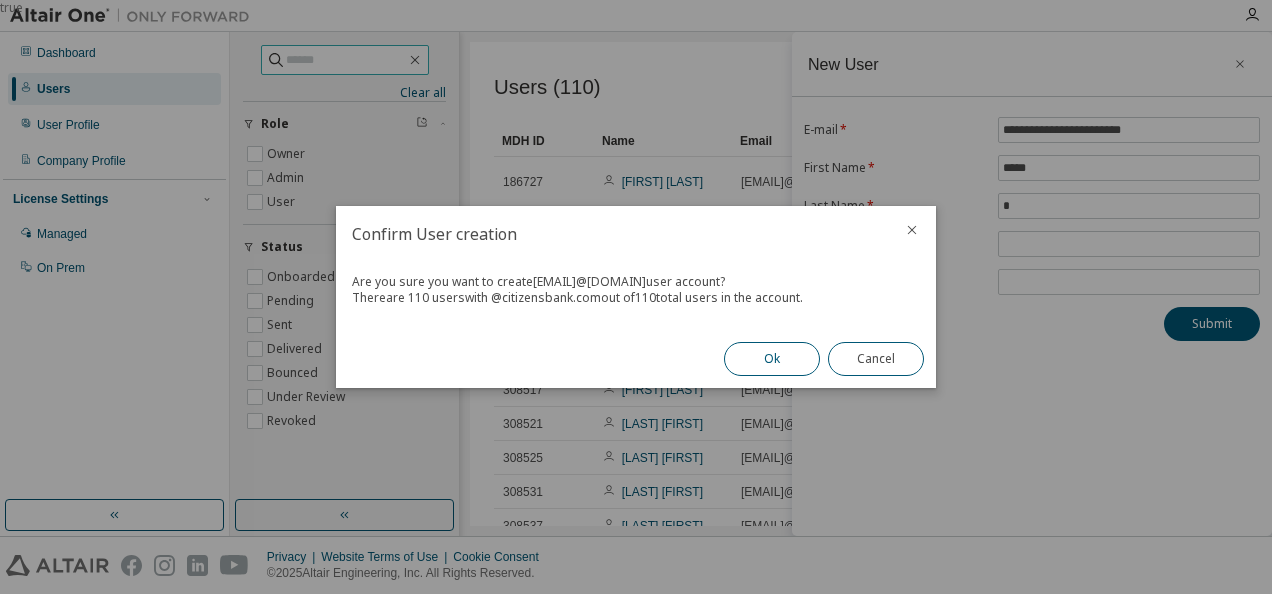 click on "Ok" at bounding box center (772, 359) 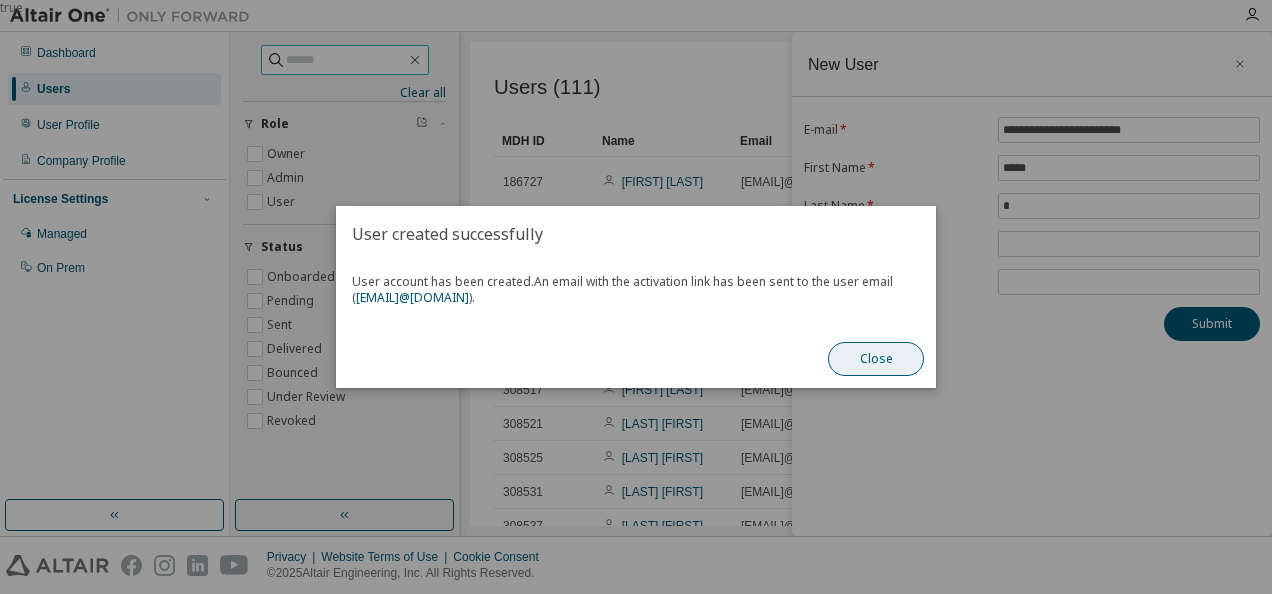 click on "Close" at bounding box center [876, 359] 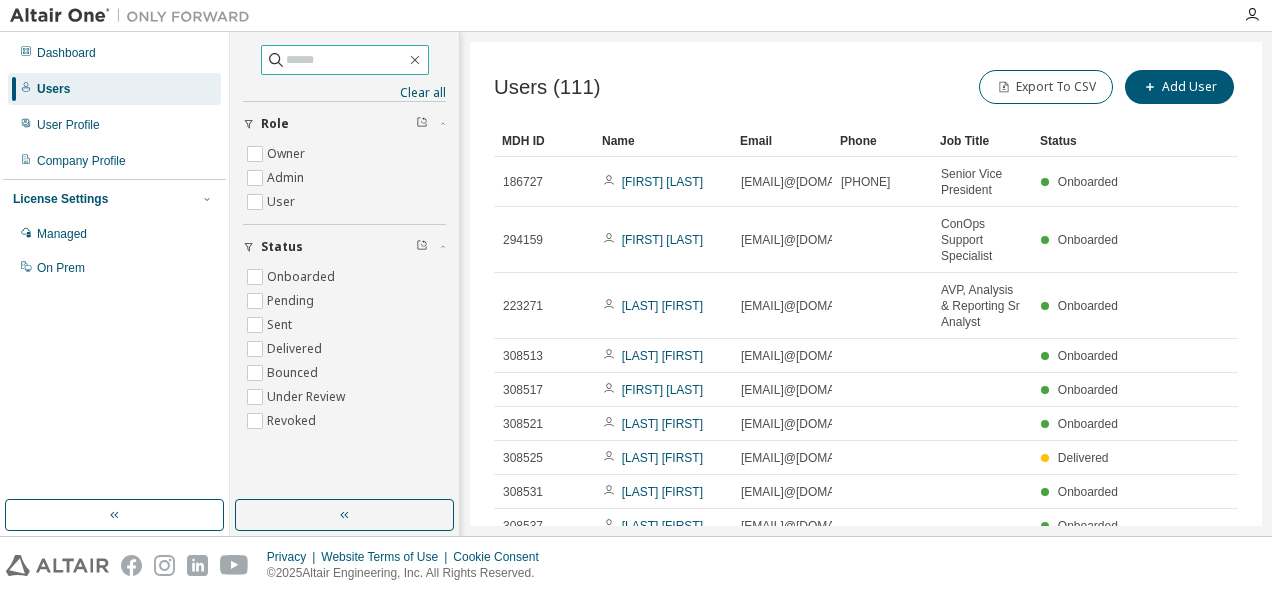click at bounding box center (346, 60) 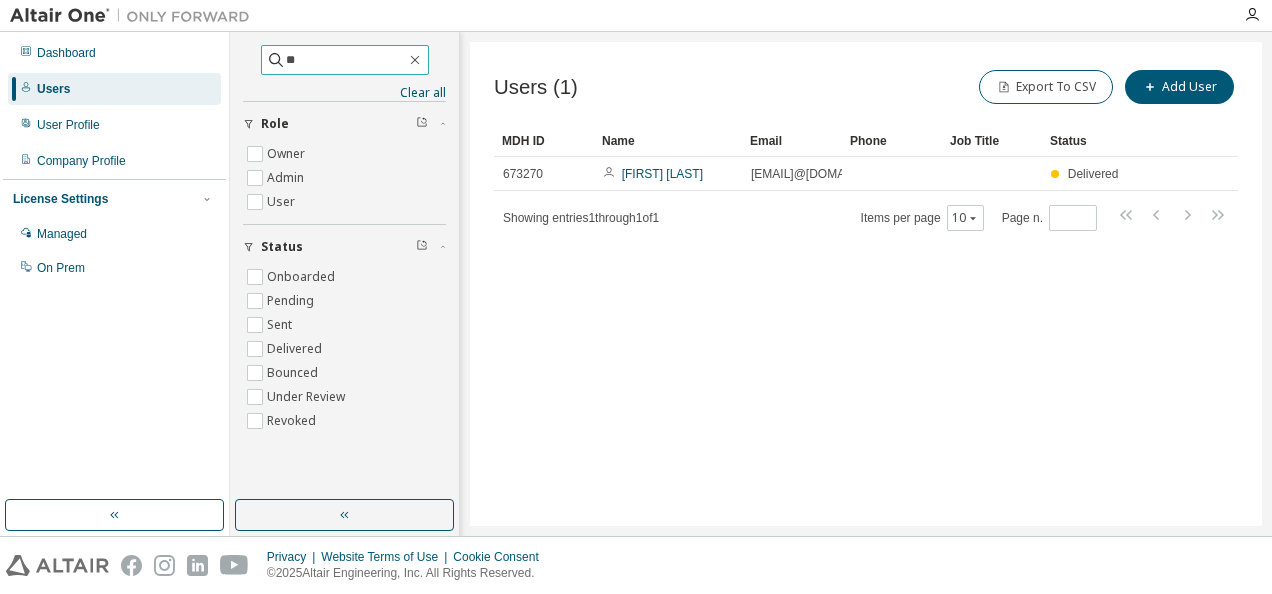type on "*" 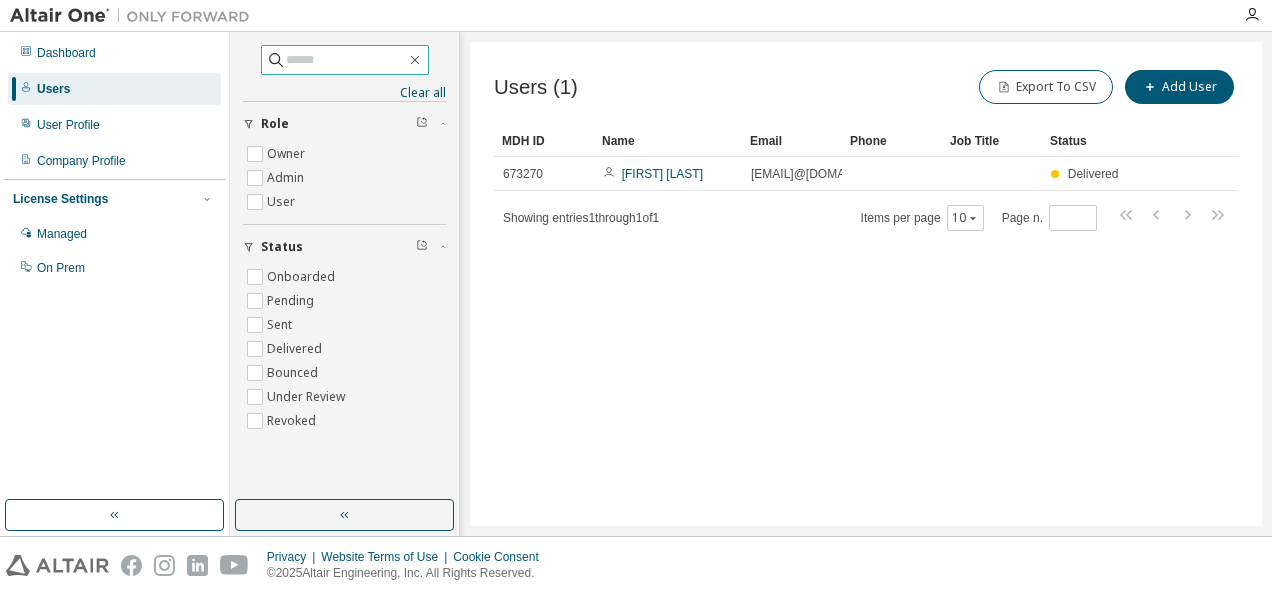 type 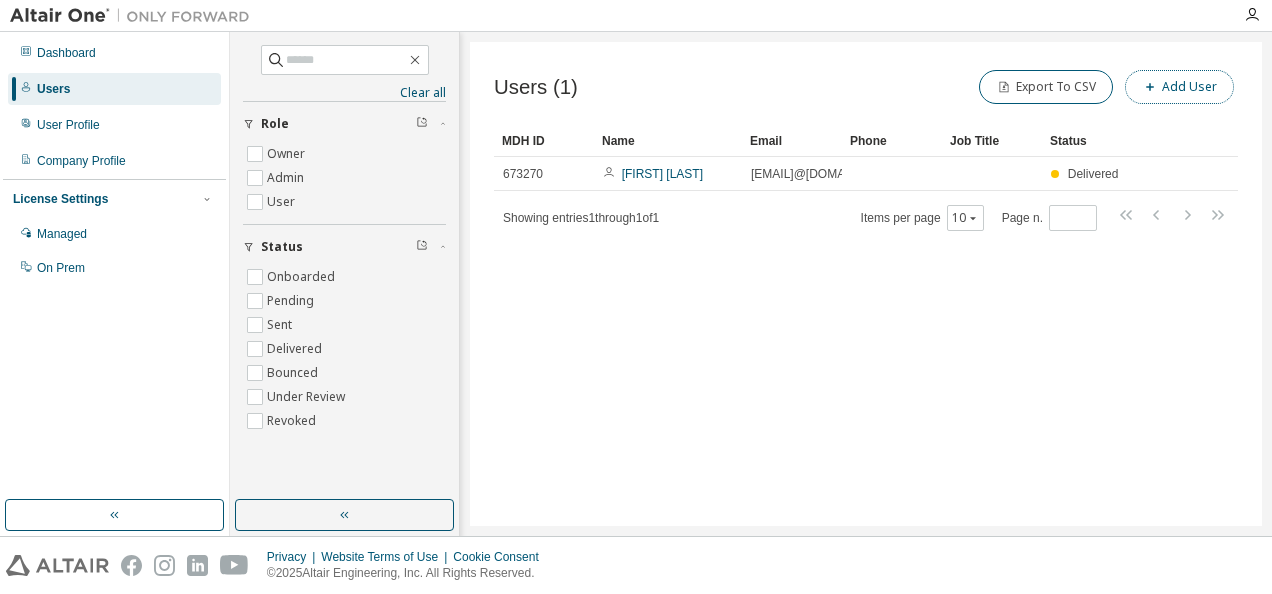 click on "Add User" at bounding box center (1179, 87) 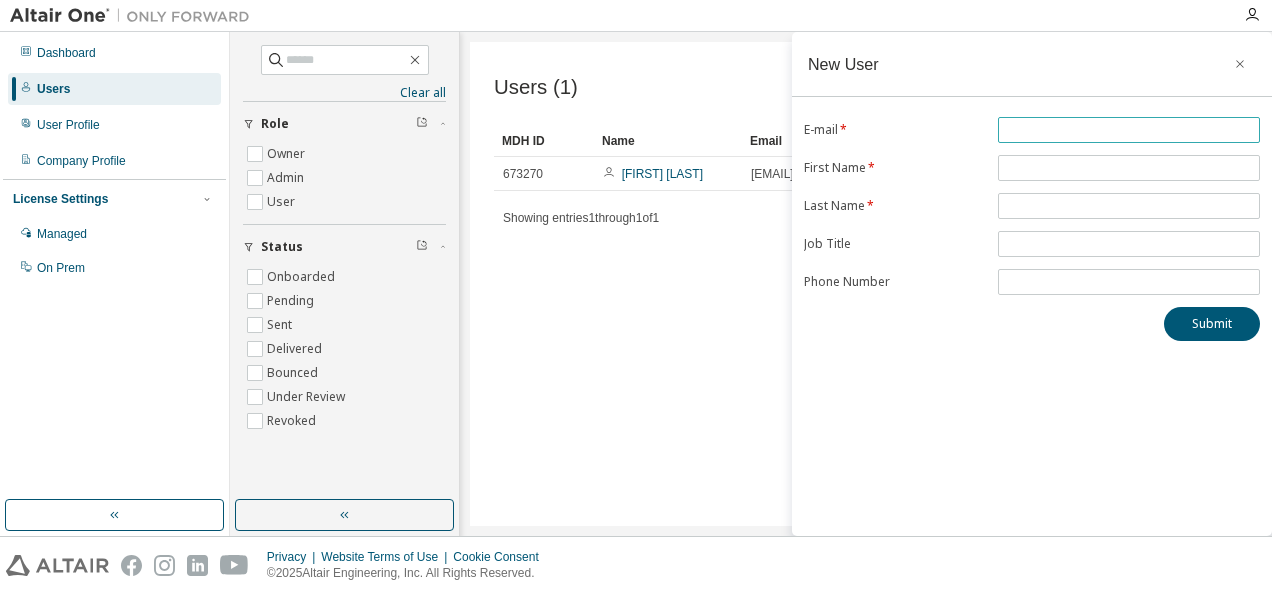 click at bounding box center (1129, 130) 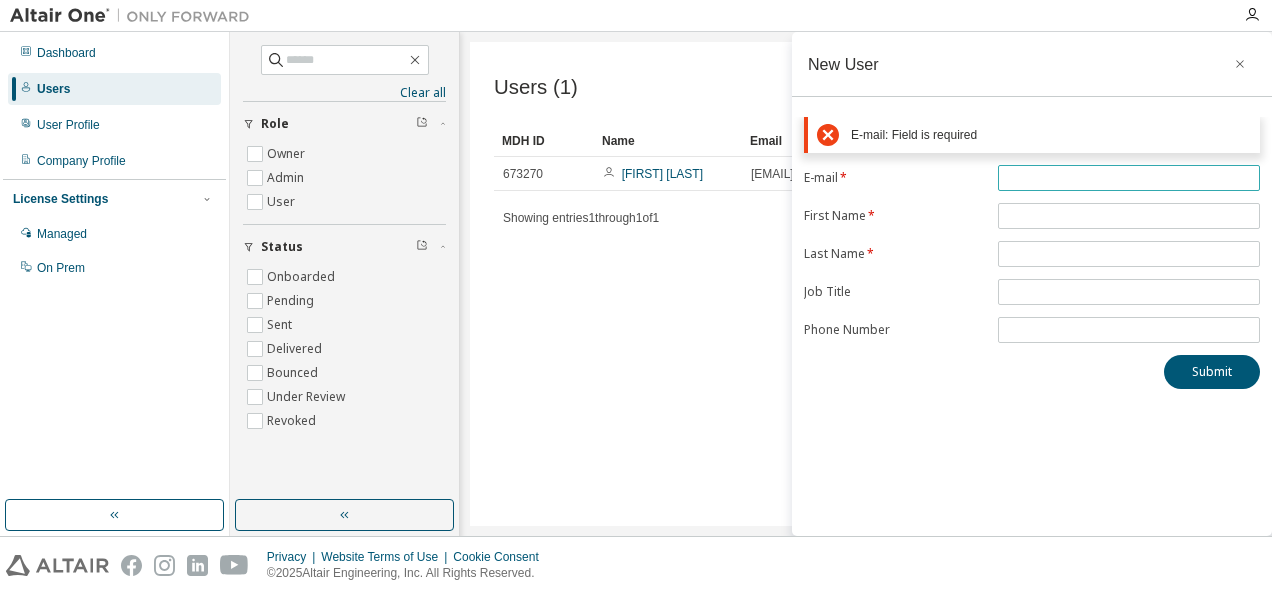 paste on "**********" 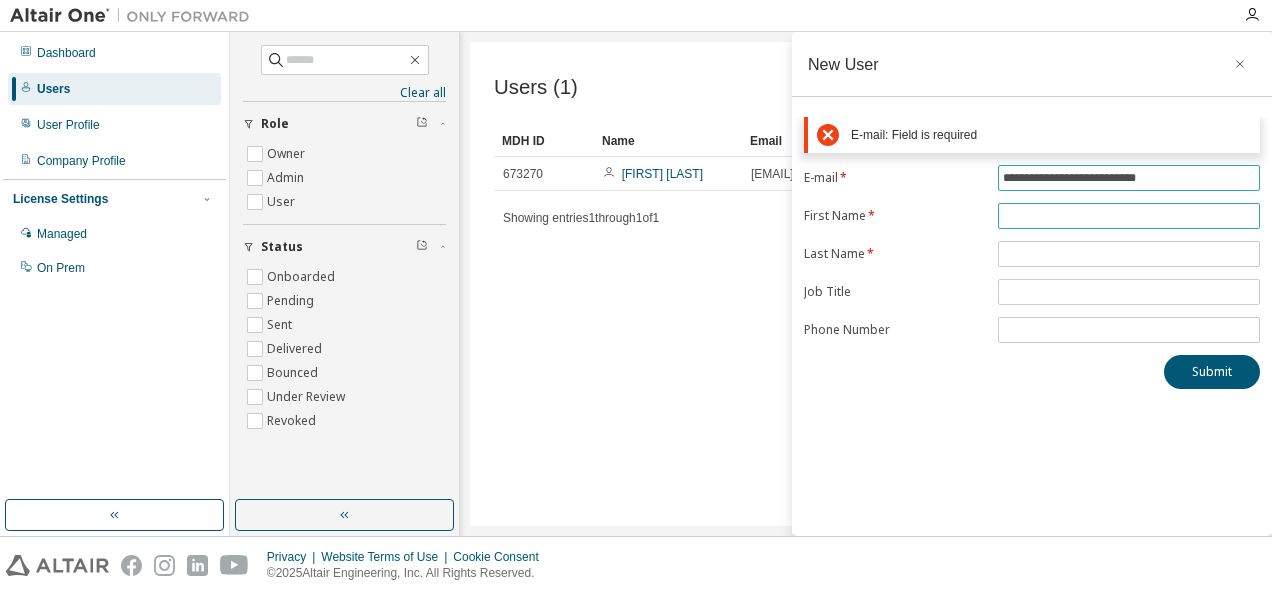 type on "**********" 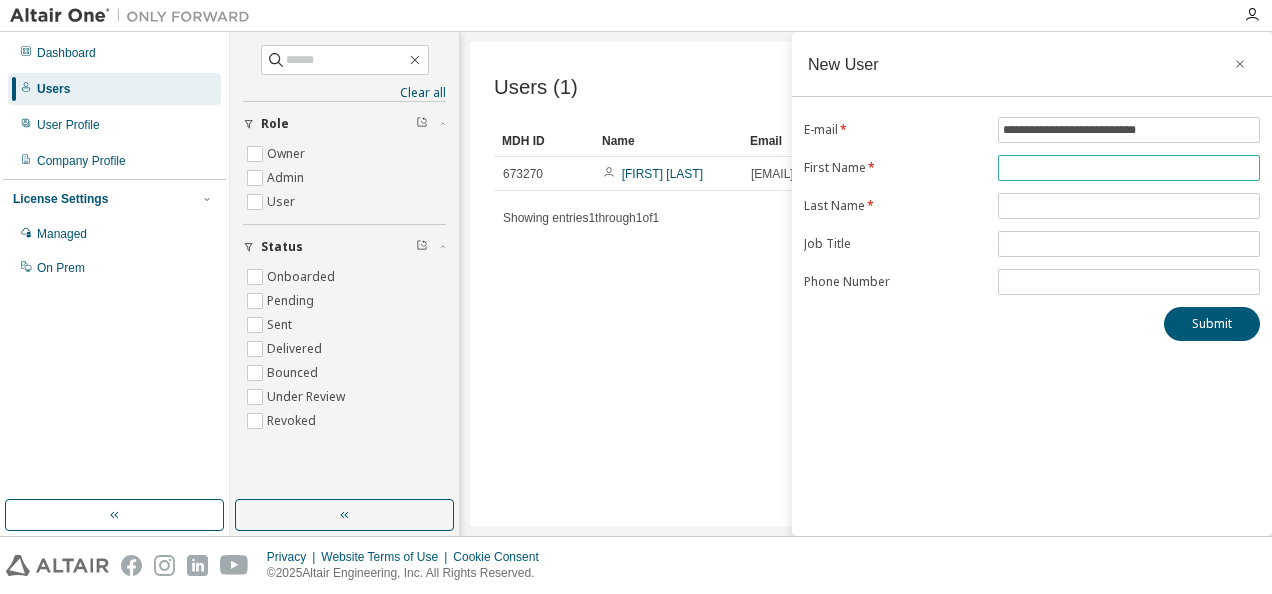 click on "**********" at bounding box center [1032, 206] 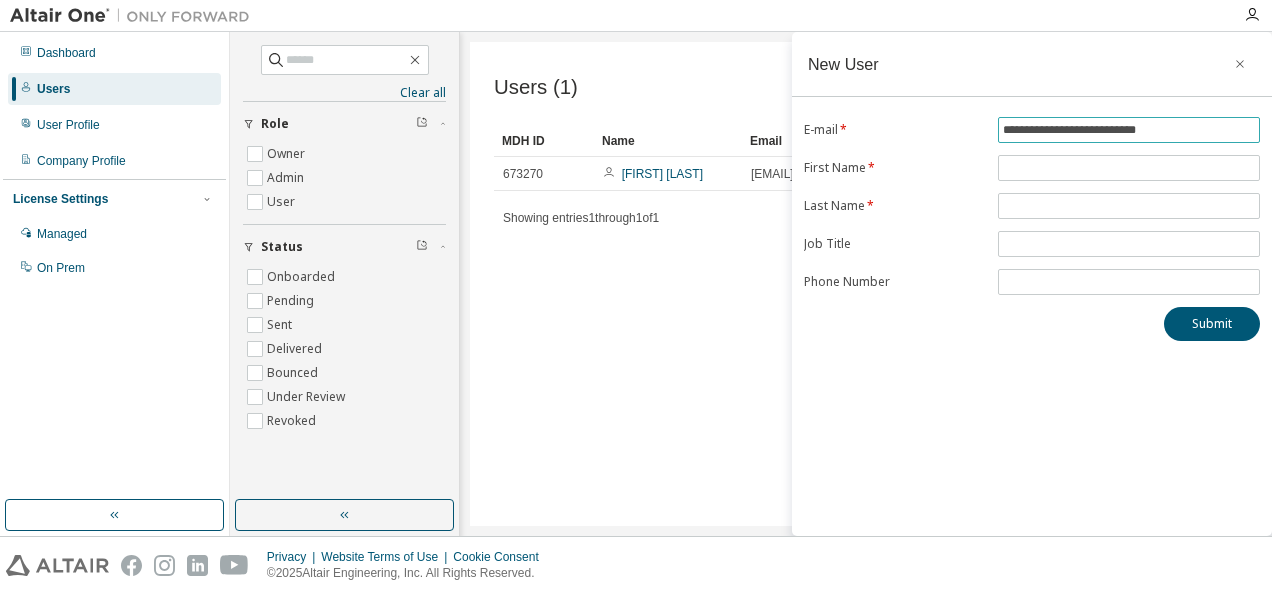 click on "**********" at bounding box center (1032, 229) 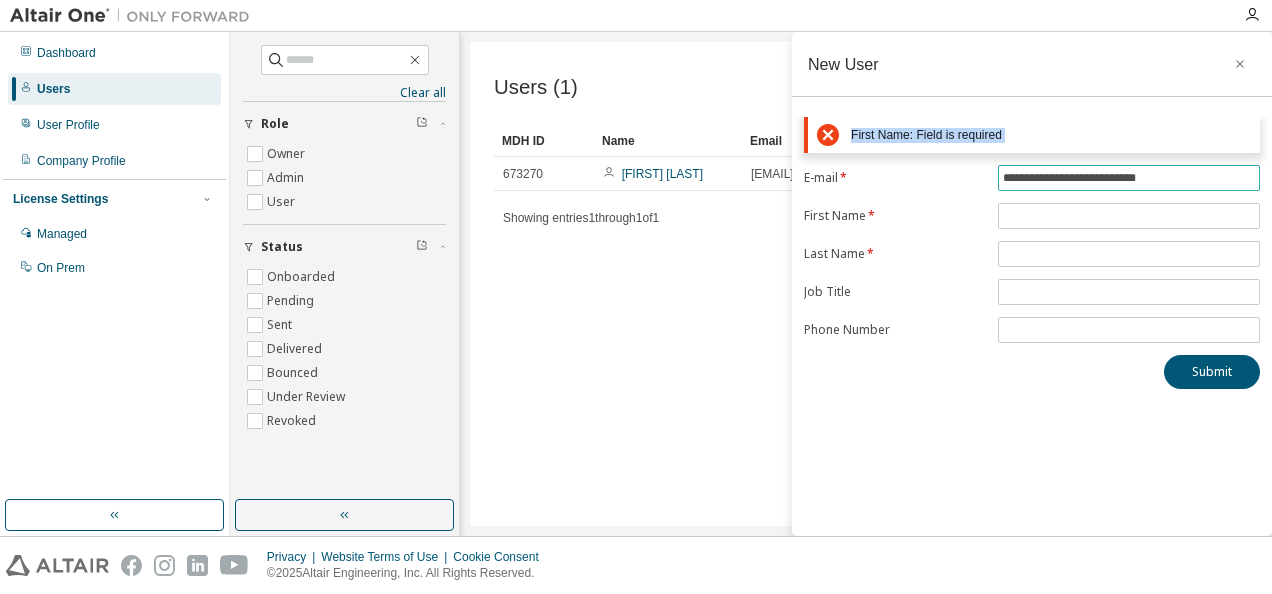 click on "First Name: Field is required" at bounding box center [1051, 135] 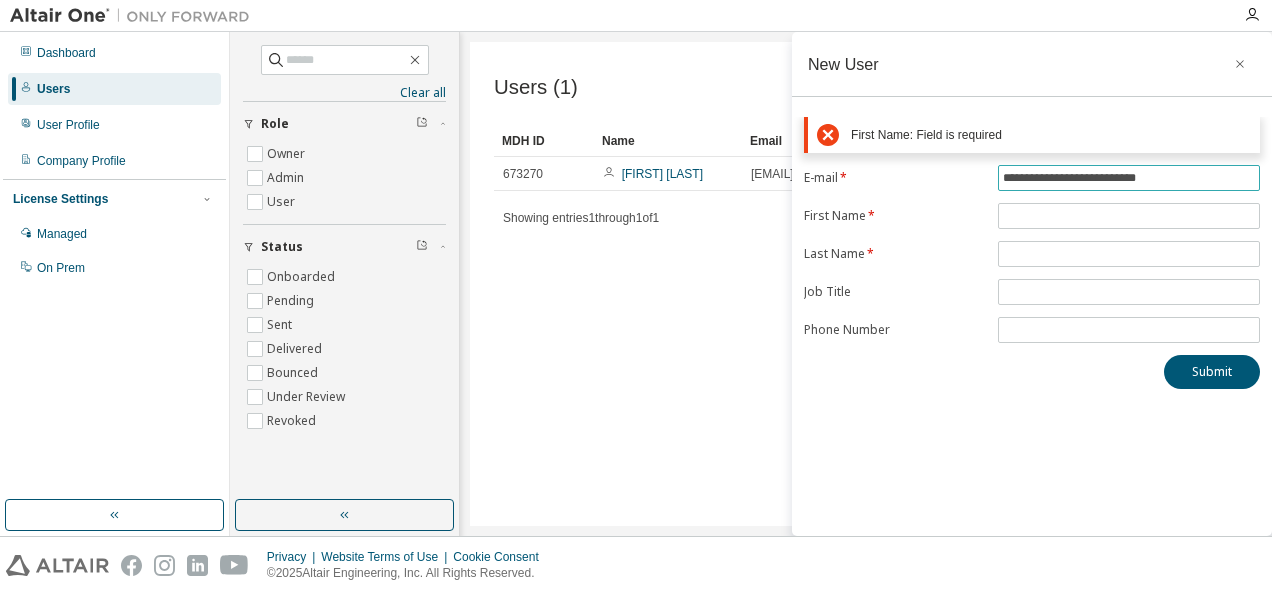 click on "**********" at bounding box center (1129, 178) 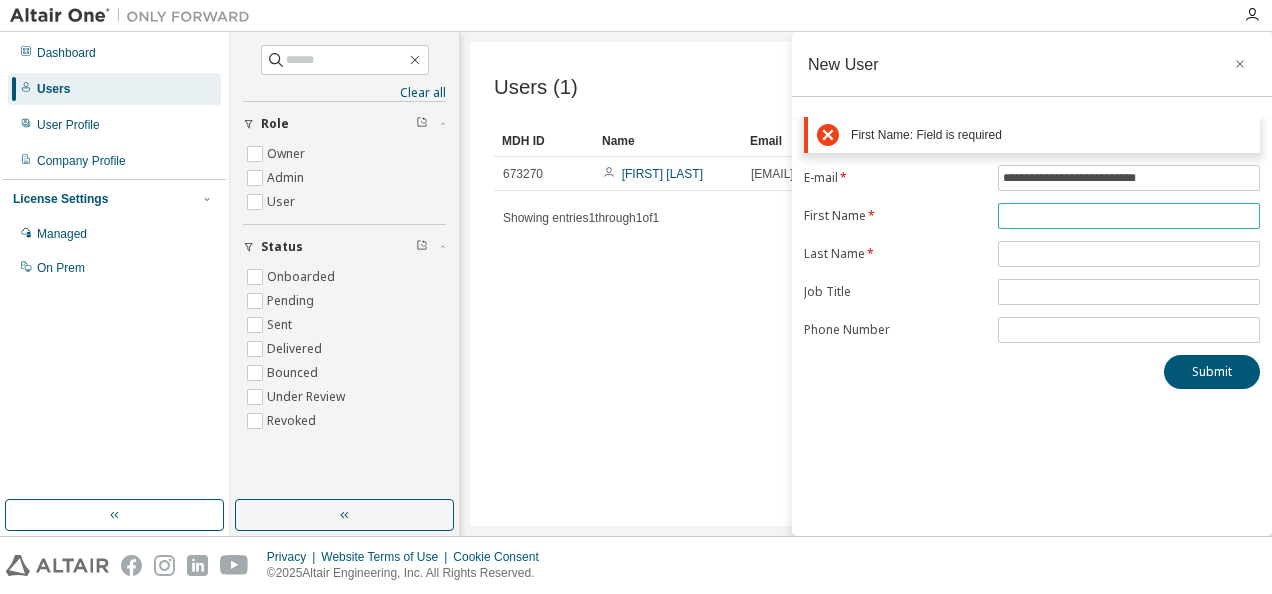 click at bounding box center [1129, 216] 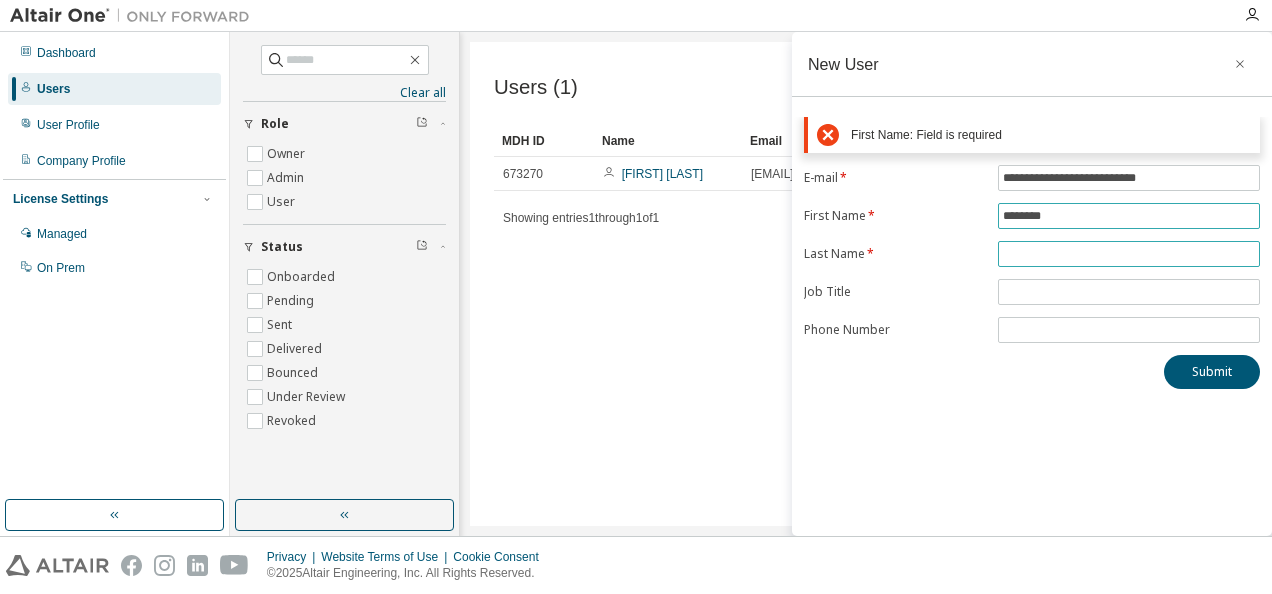 type on "********" 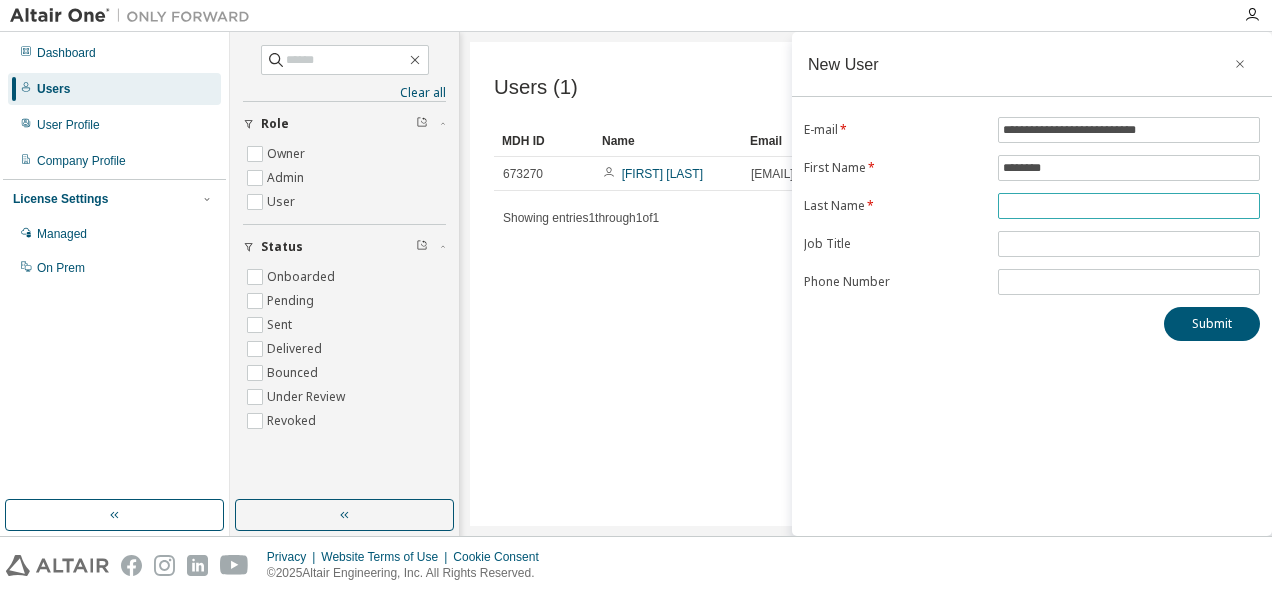 click on "**********" at bounding box center (1032, 206) 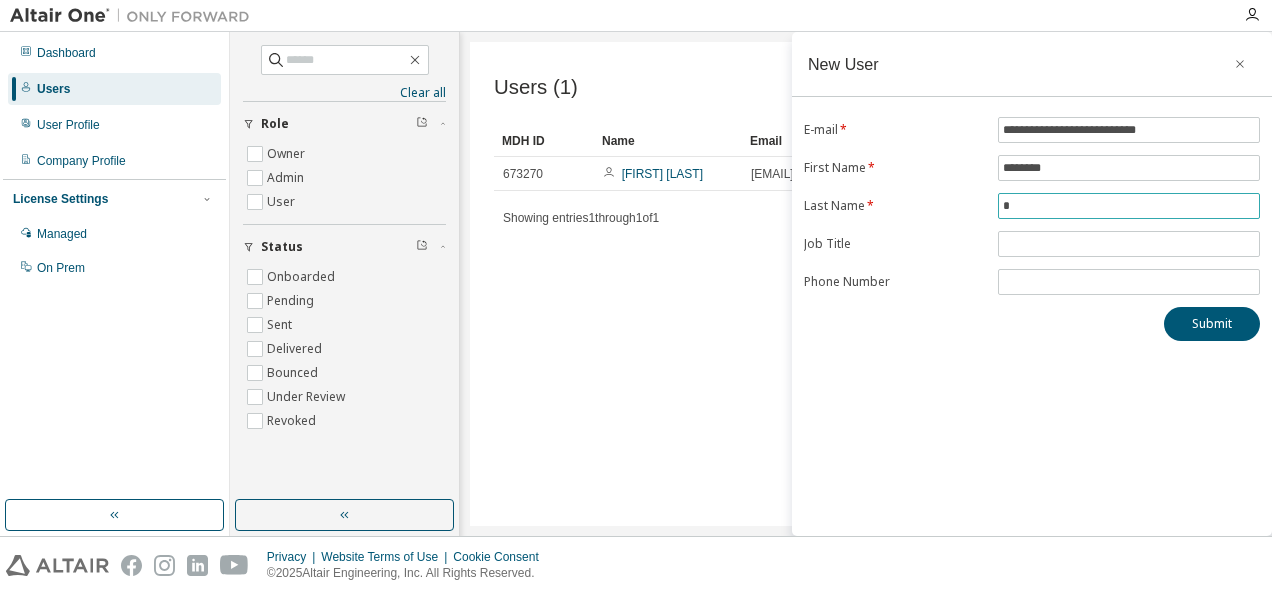type on "*" 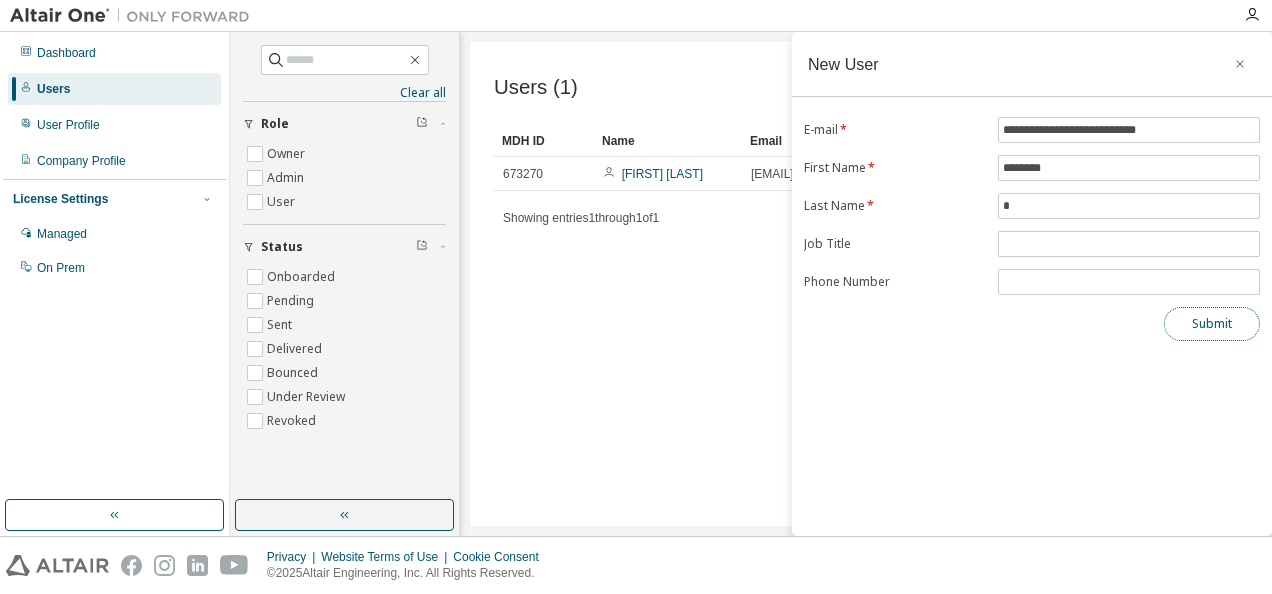 click on "Submit" at bounding box center (1212, 324) 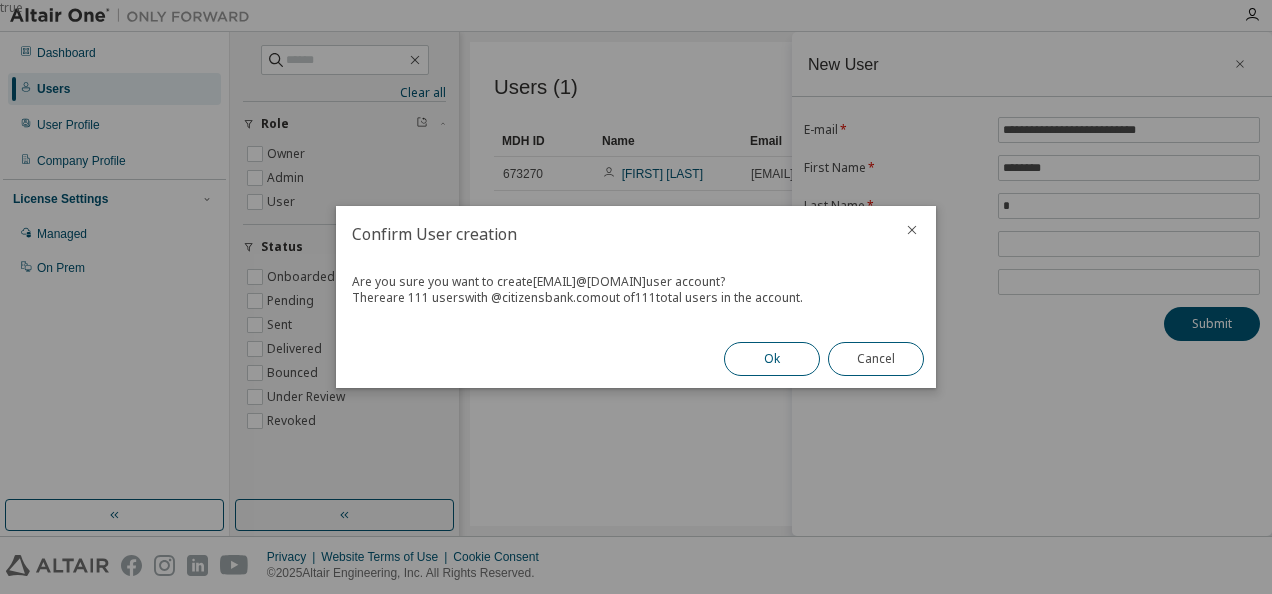 click on "Ok" at bounding box center [772, 359] 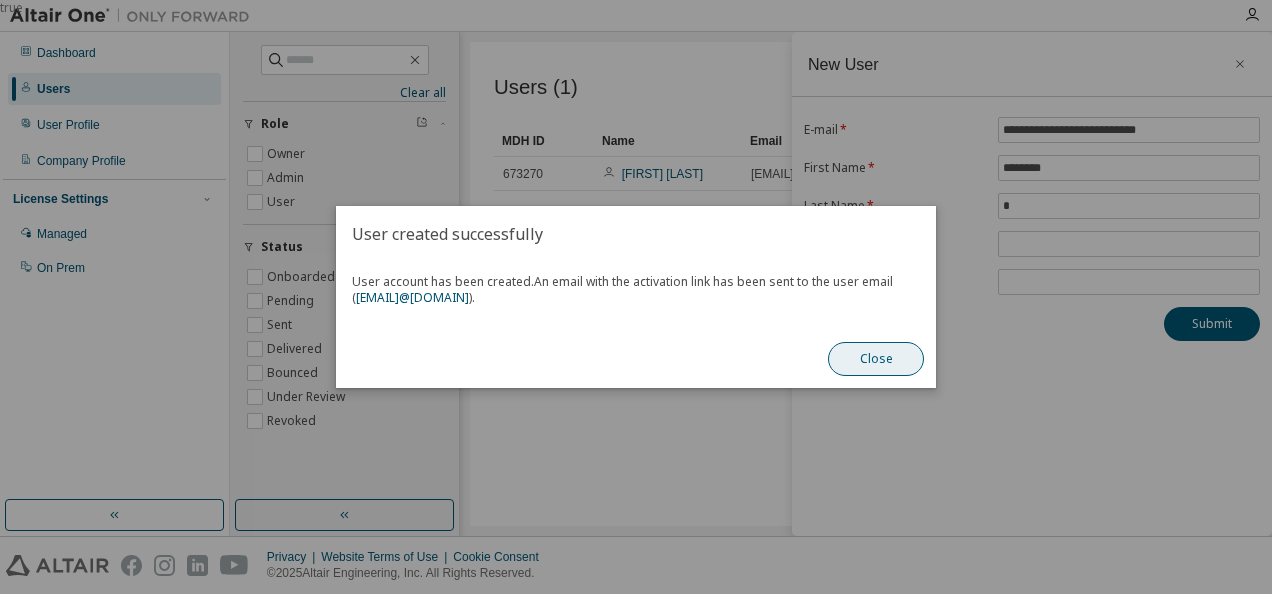 click on "Close" at bounding box center (876, 359) 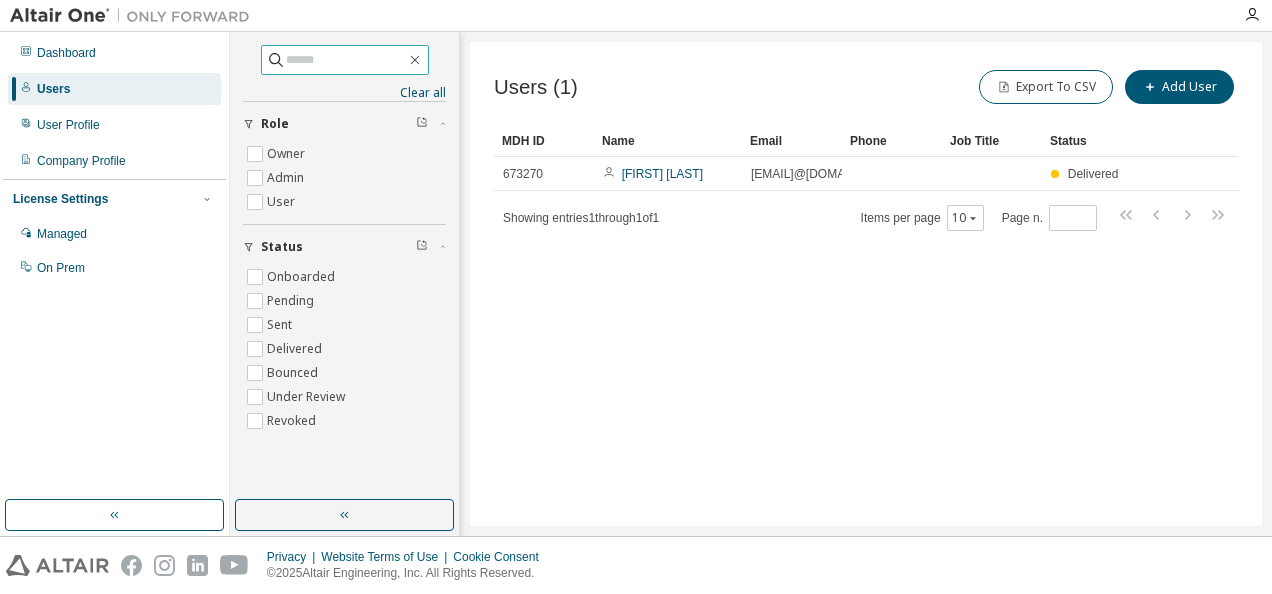 click at bounding box center [346, 60] 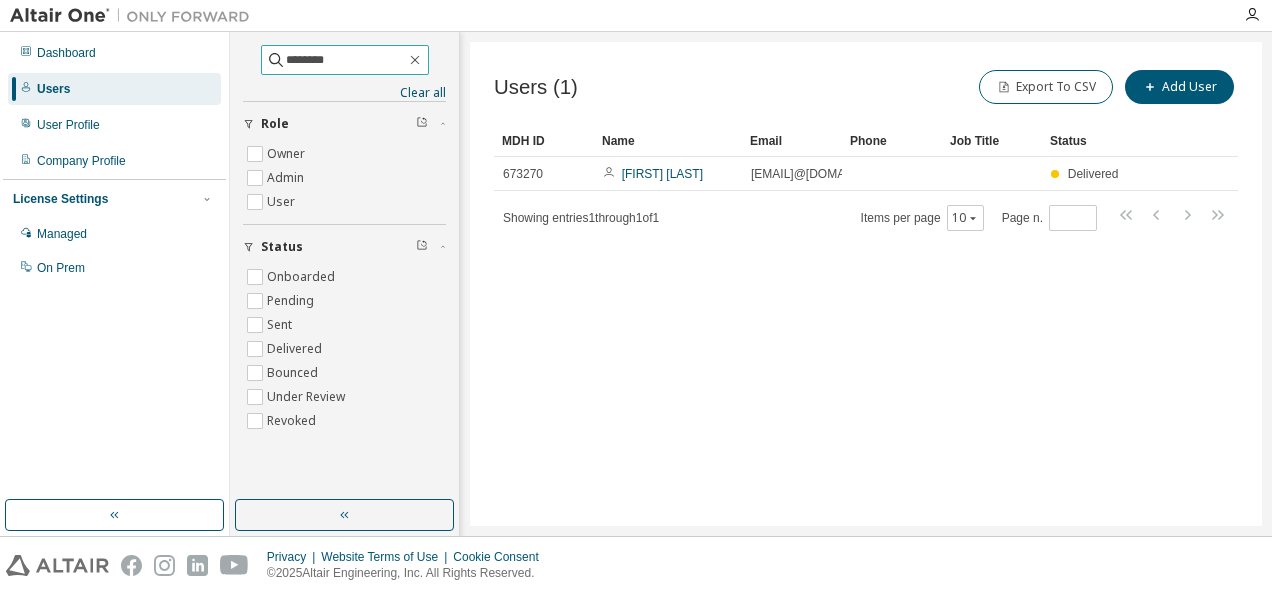 type on "********" 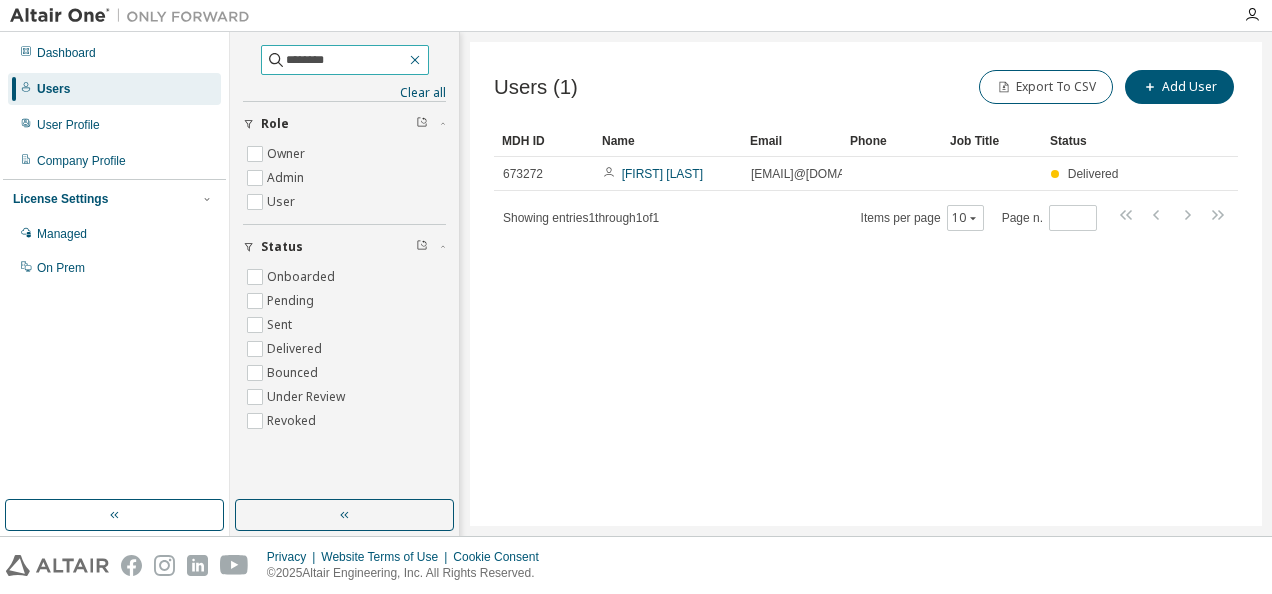 click 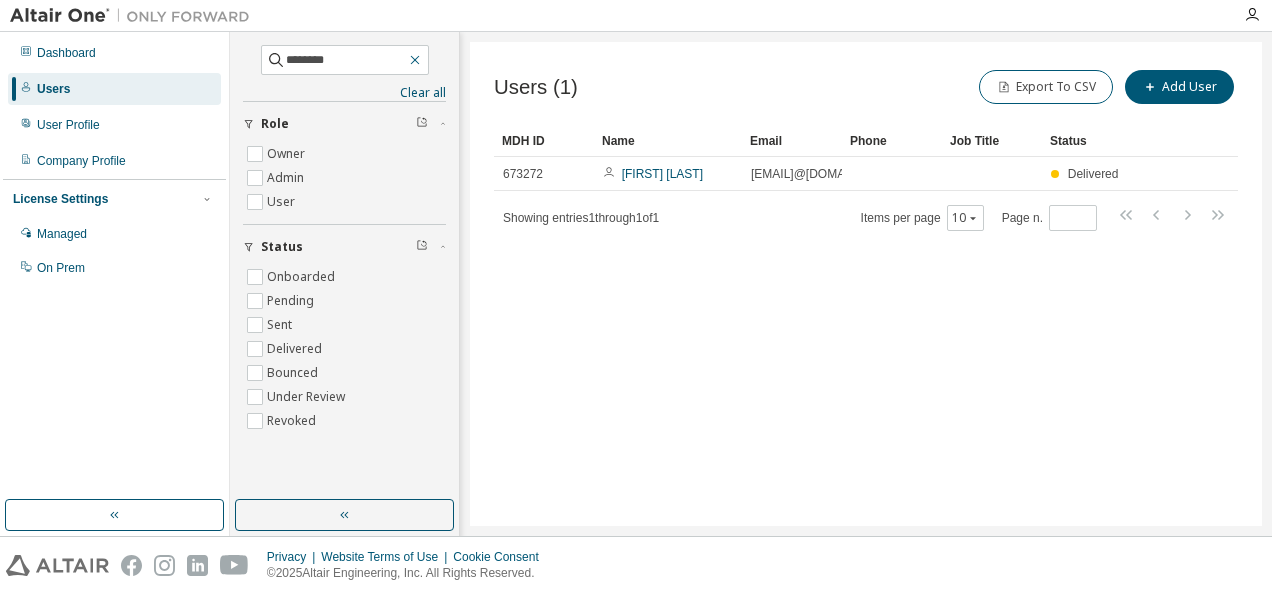 type 